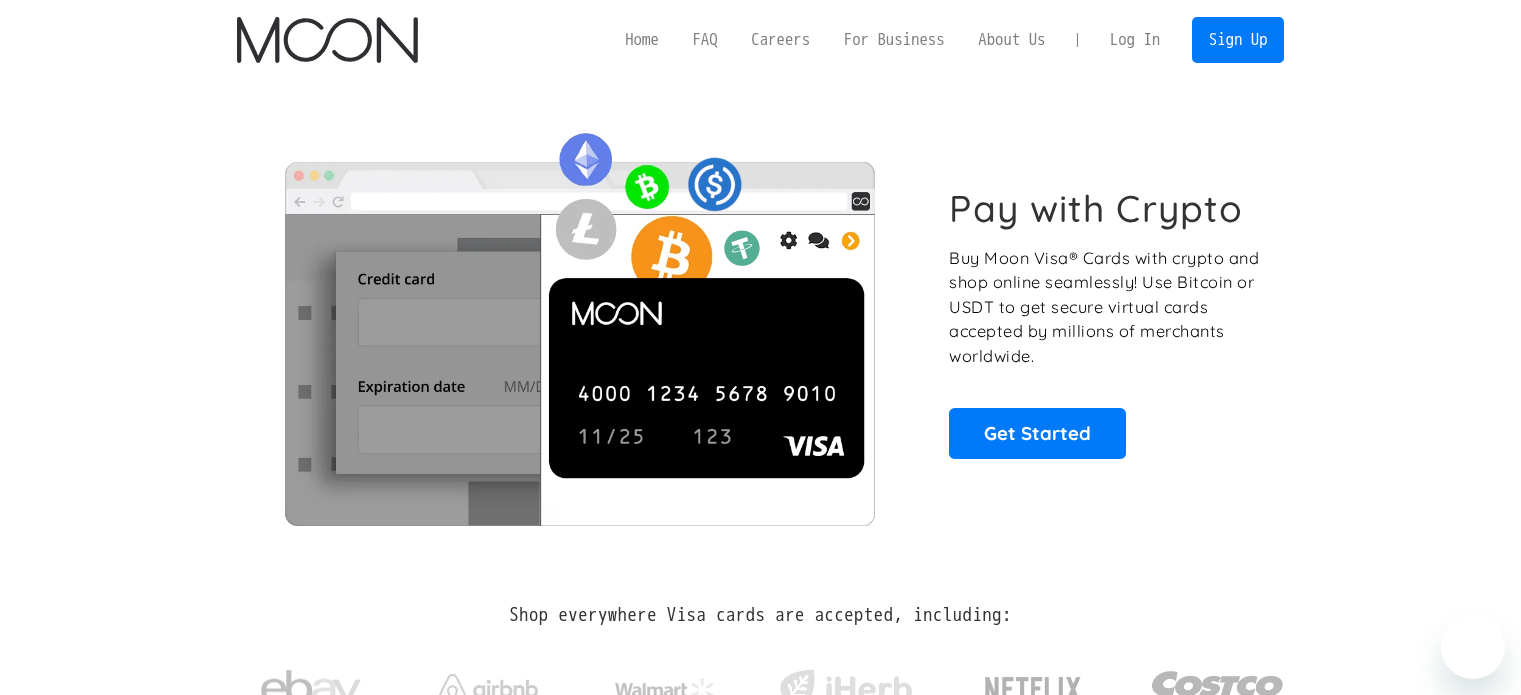scroll, scrollTop: 0, scrollLeft: 0, axis: both 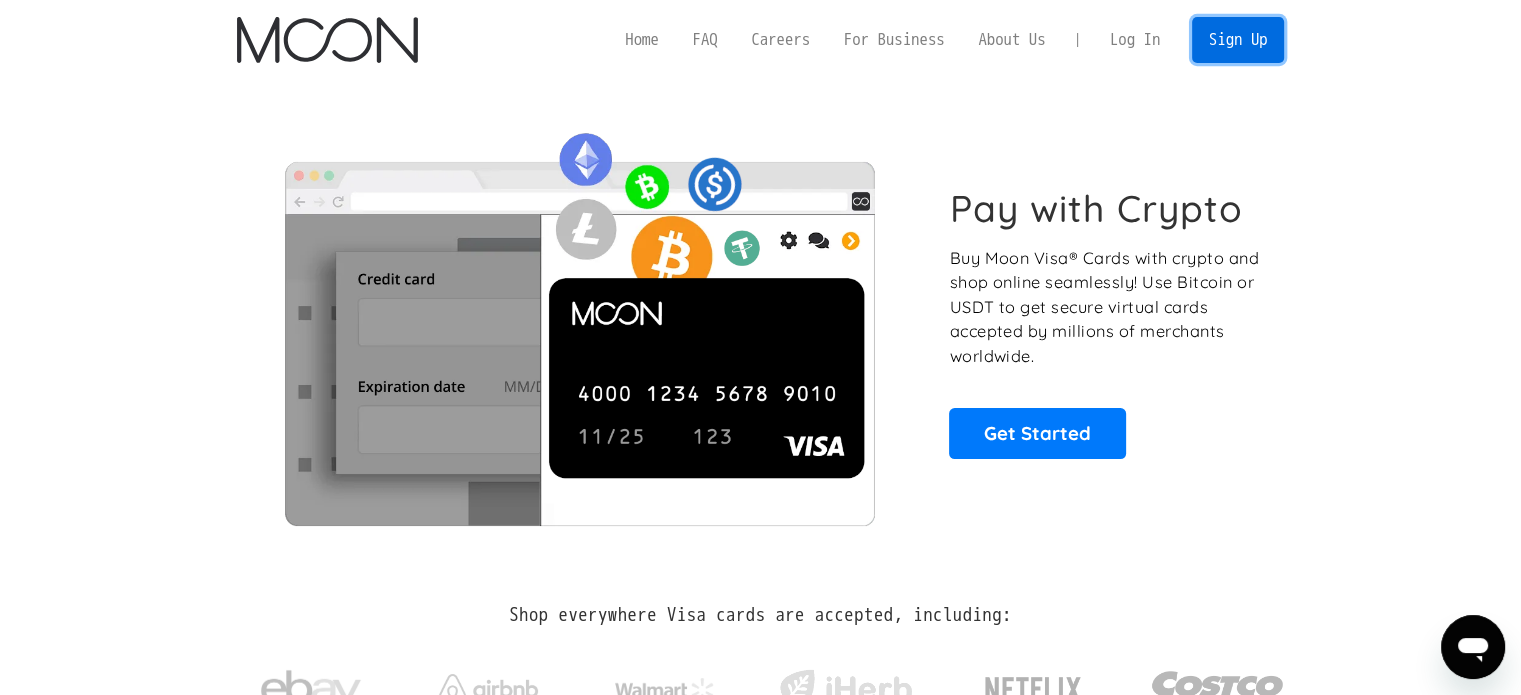 click on "Sign Up" at bounding box center [1238, 39] 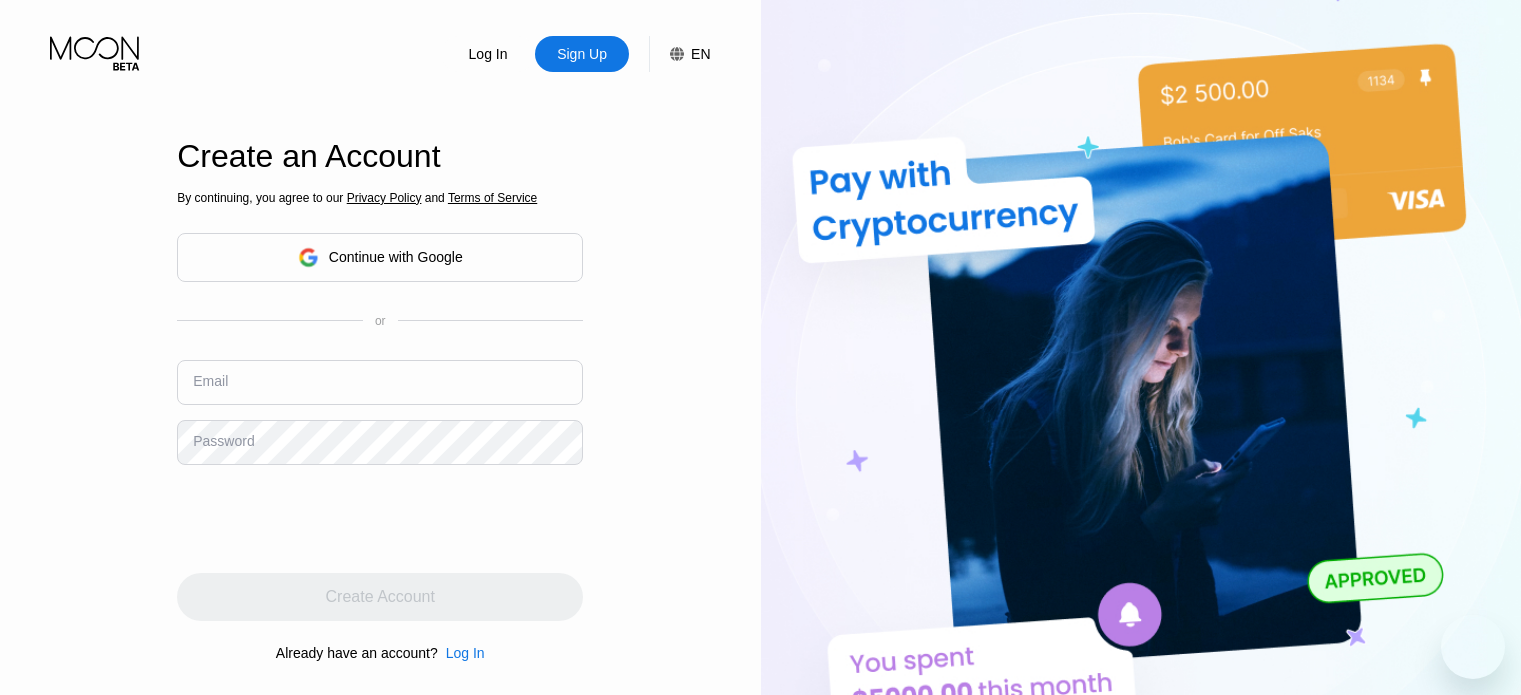 scroll, scrollTop: 0, scrollLeft: 0, axis: both 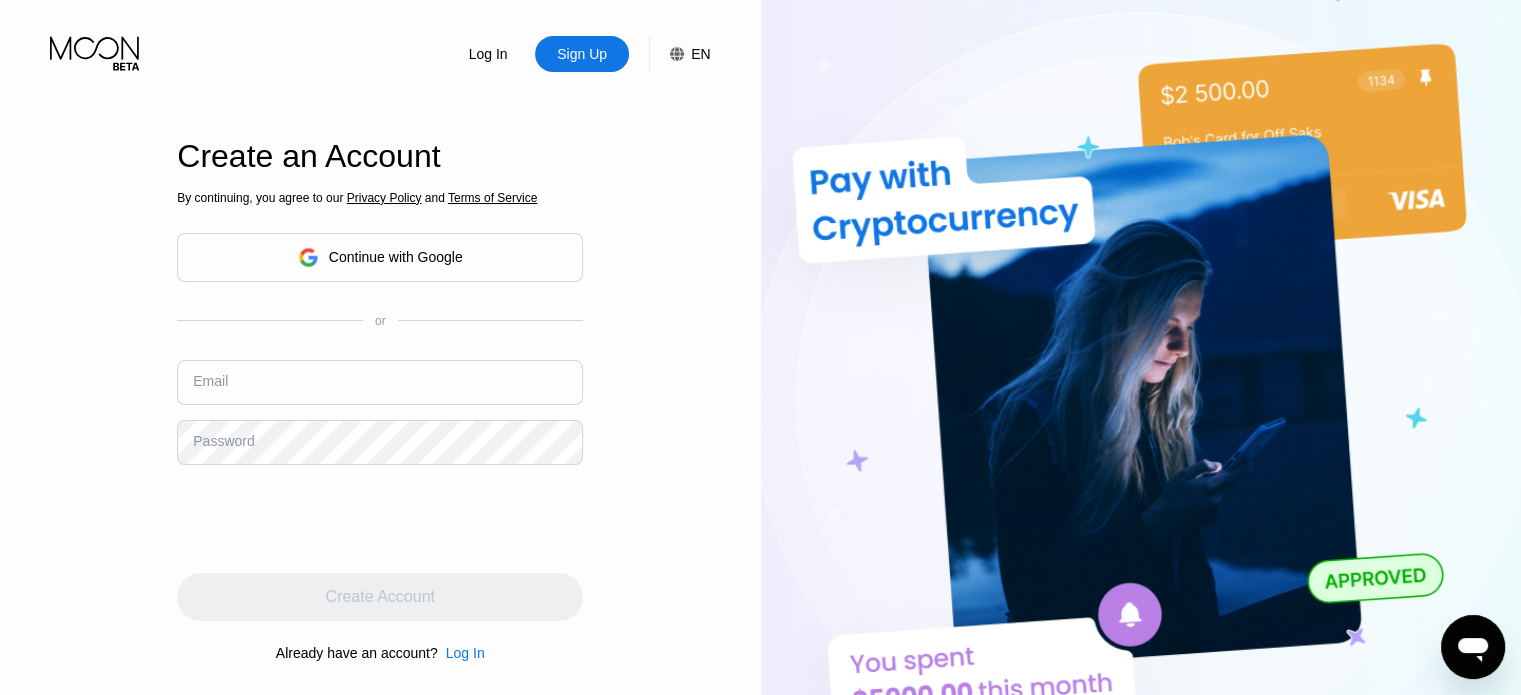 click on "Continue with Google" at bounding box center [396, 257] 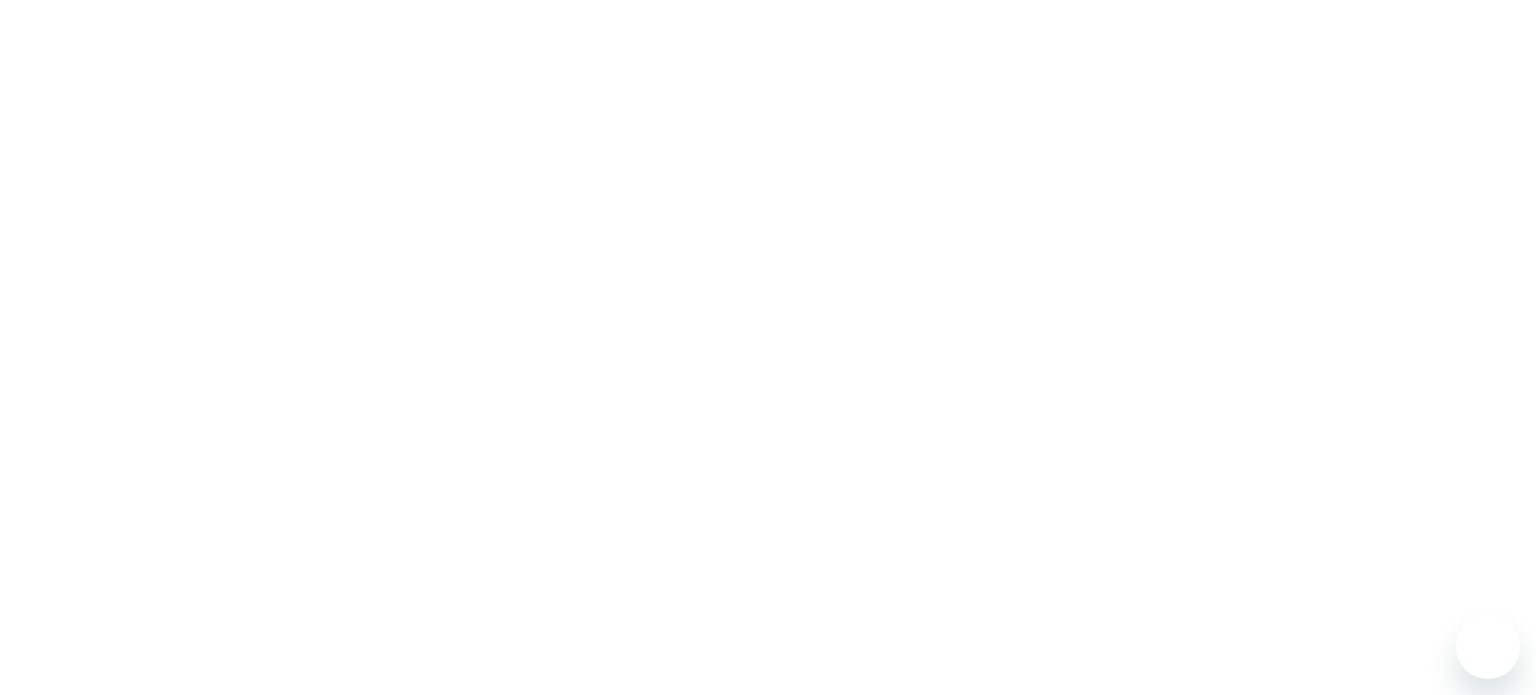 scroll, scrollTop: 0, scrollLeft: 0, axis: both 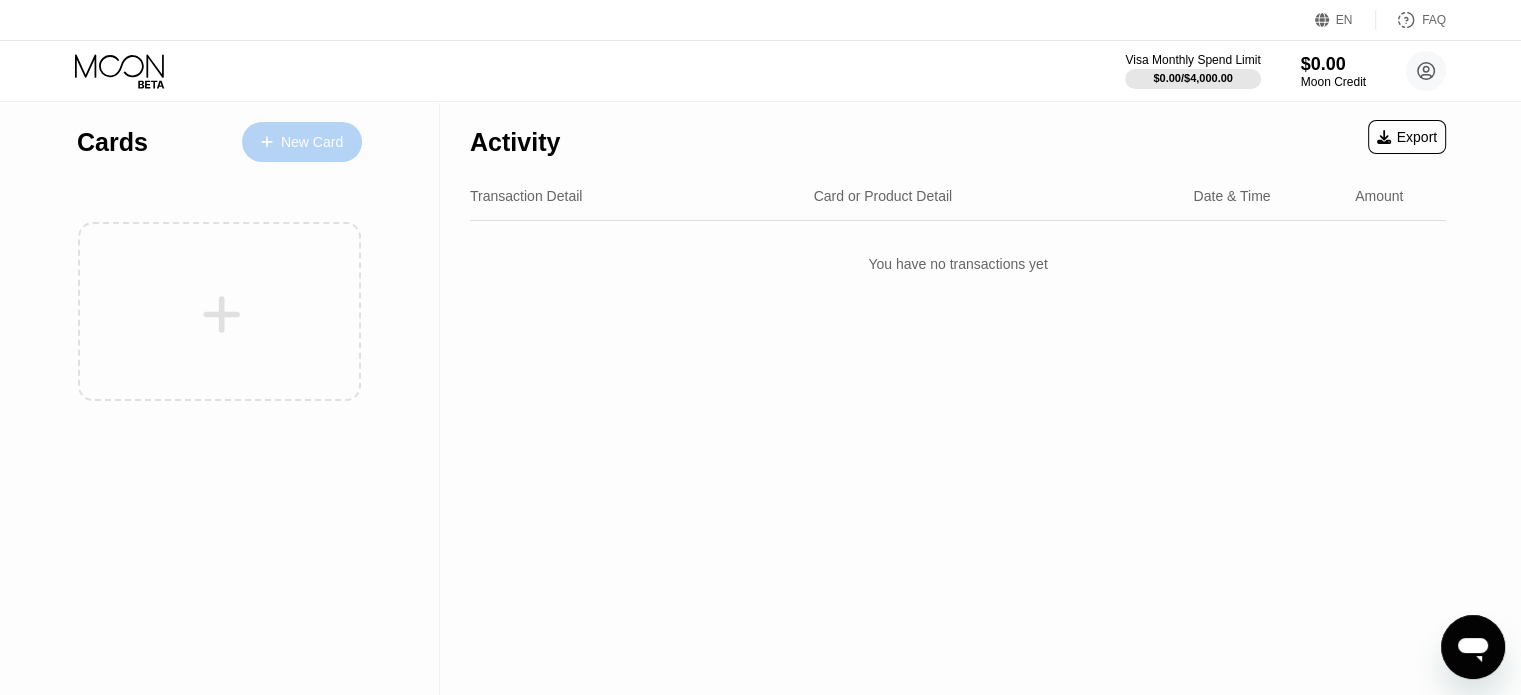 click on "New Card" at bounding box center (312, 142) 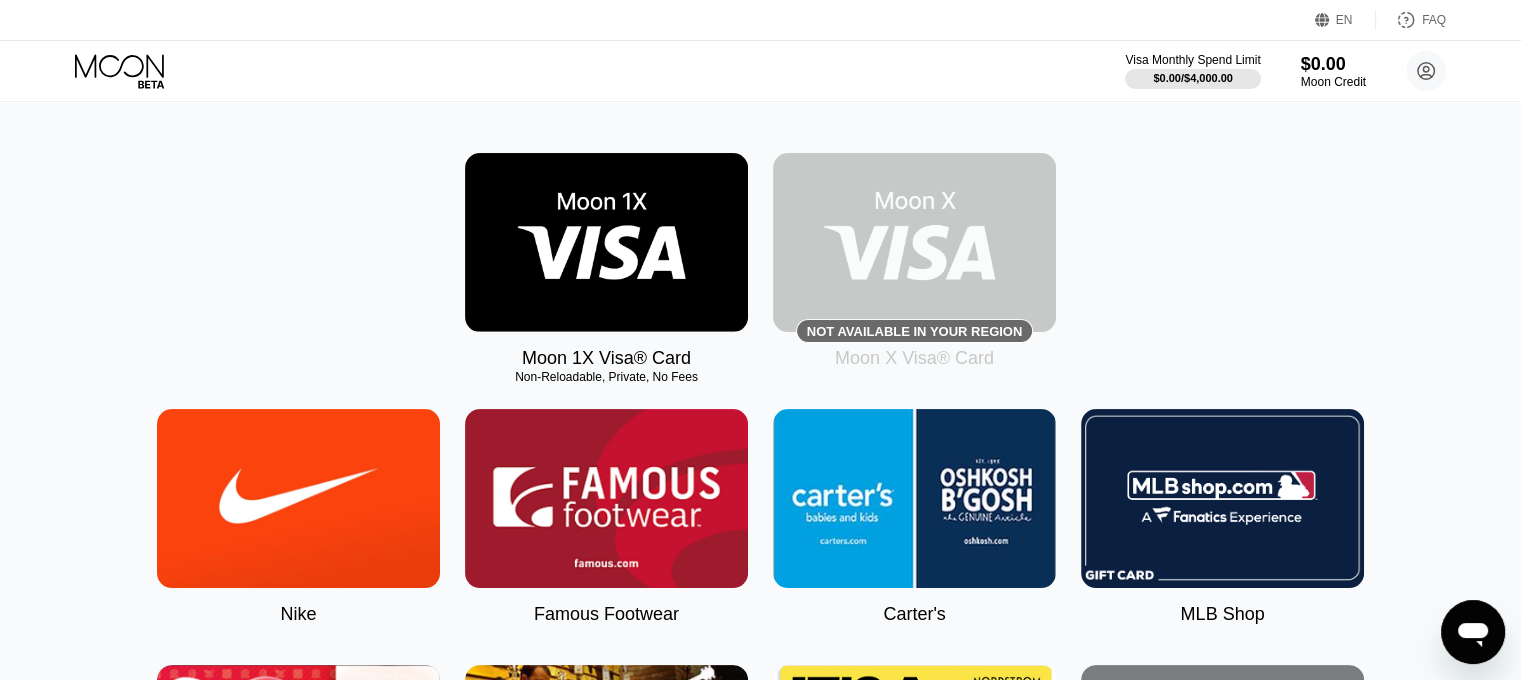 scroll, scrollTop: 200, scrollLeft: 0, axis: vertical 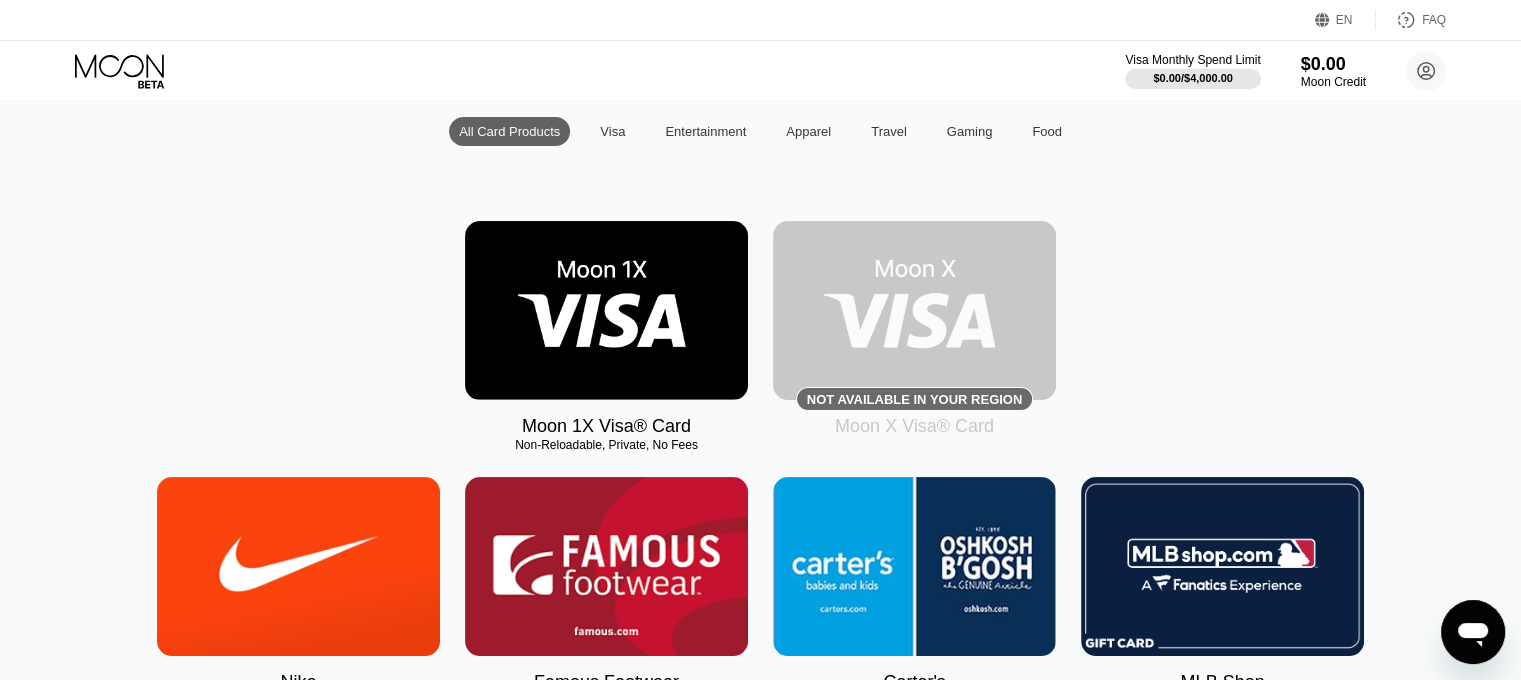 click at bounding box center [606, 310] 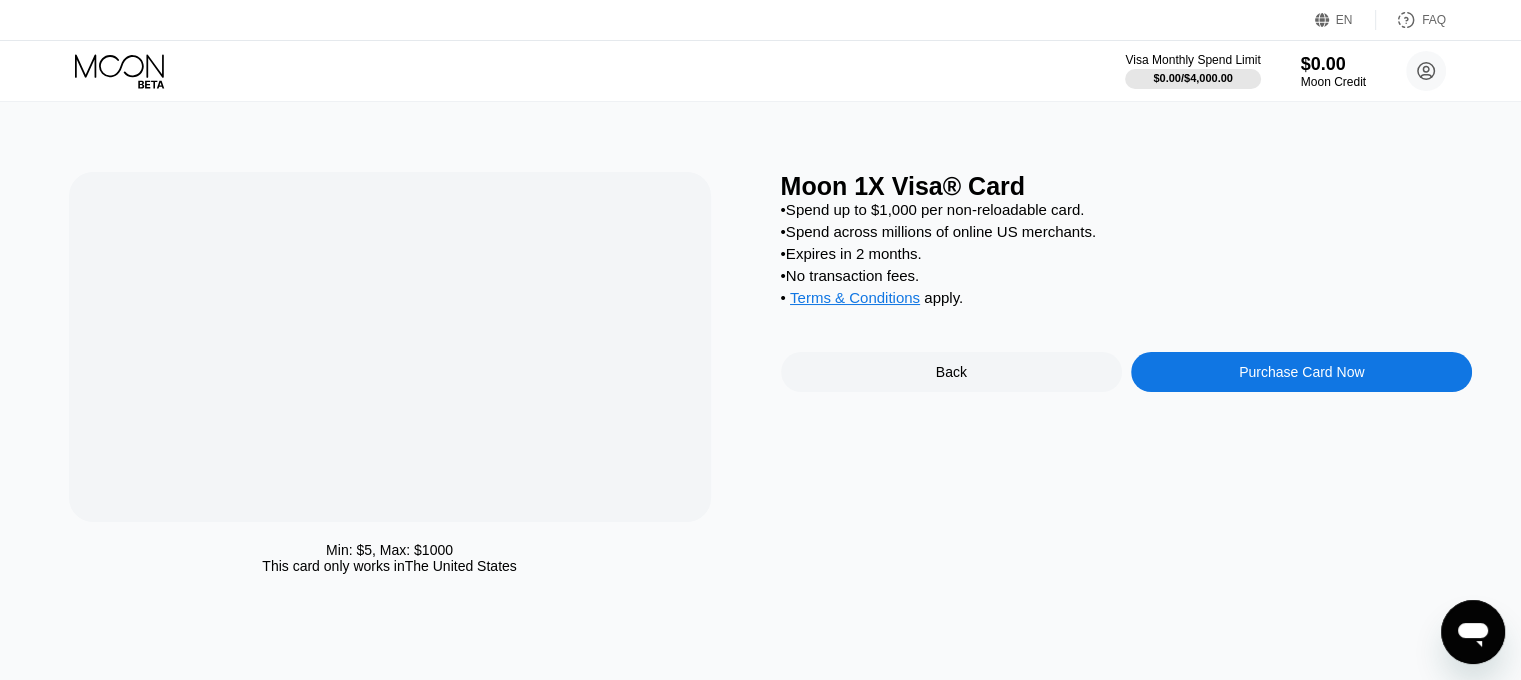 scroll, scrollTop: 0, scrollLeft: 0, axis: both 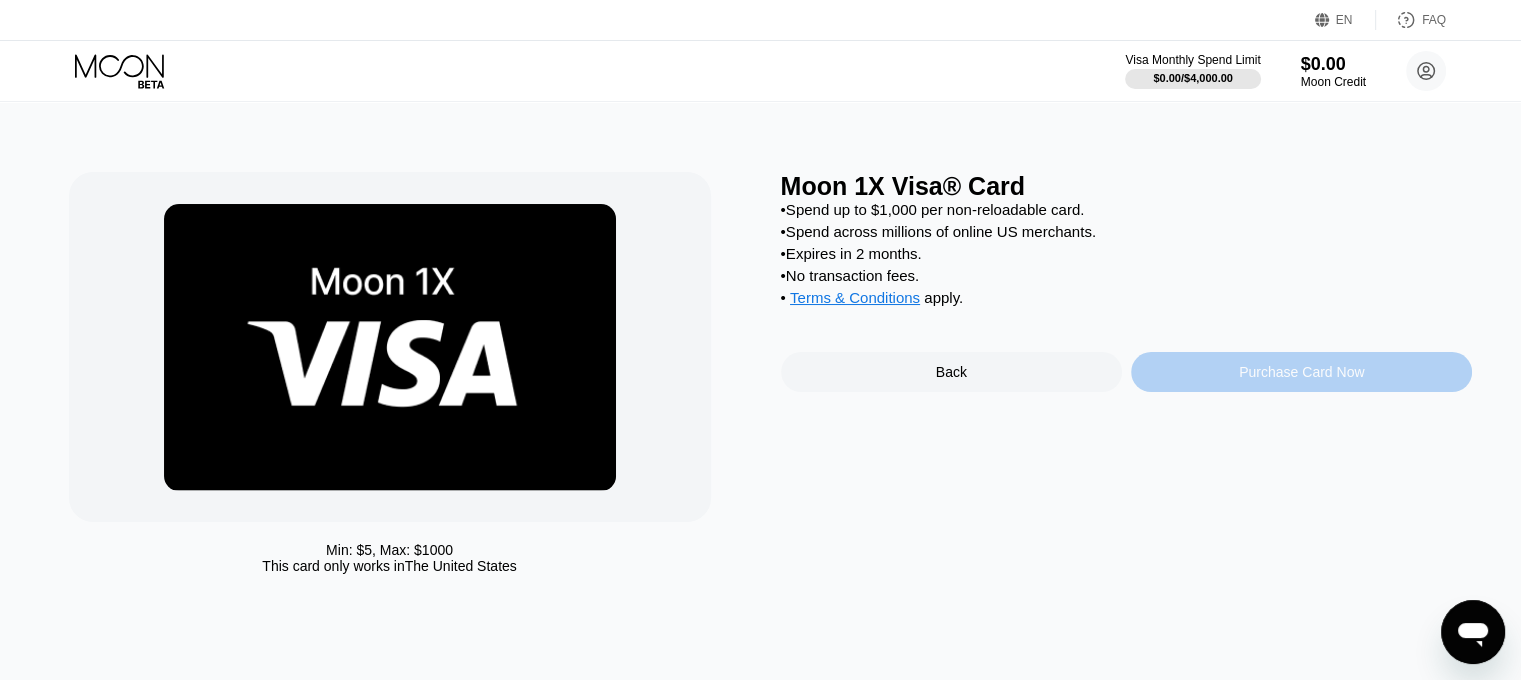 click on "Purchase Card Now" at bounding box center [1301, 372] 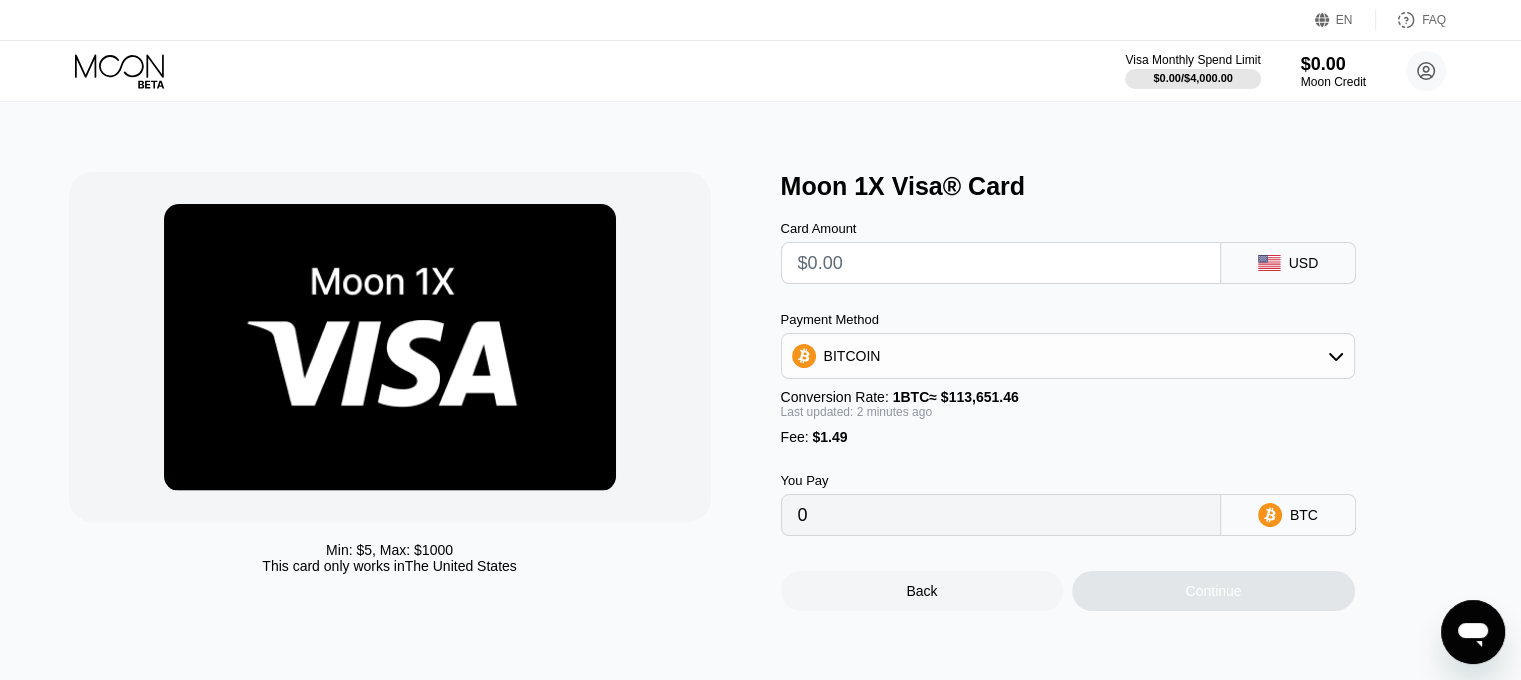 click at bounding box center [1001, 263] 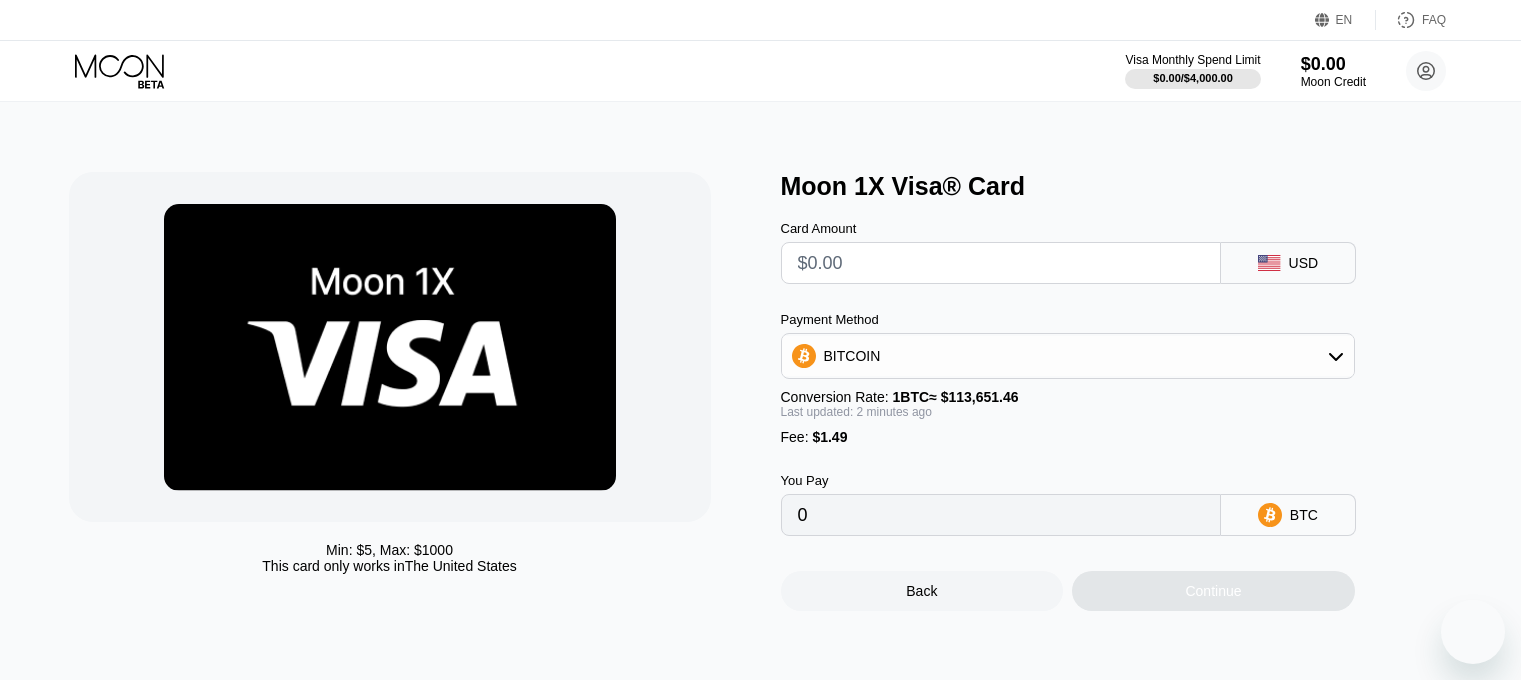 scroll, scrollTop: 0, scrollLeft: 0, axis: both 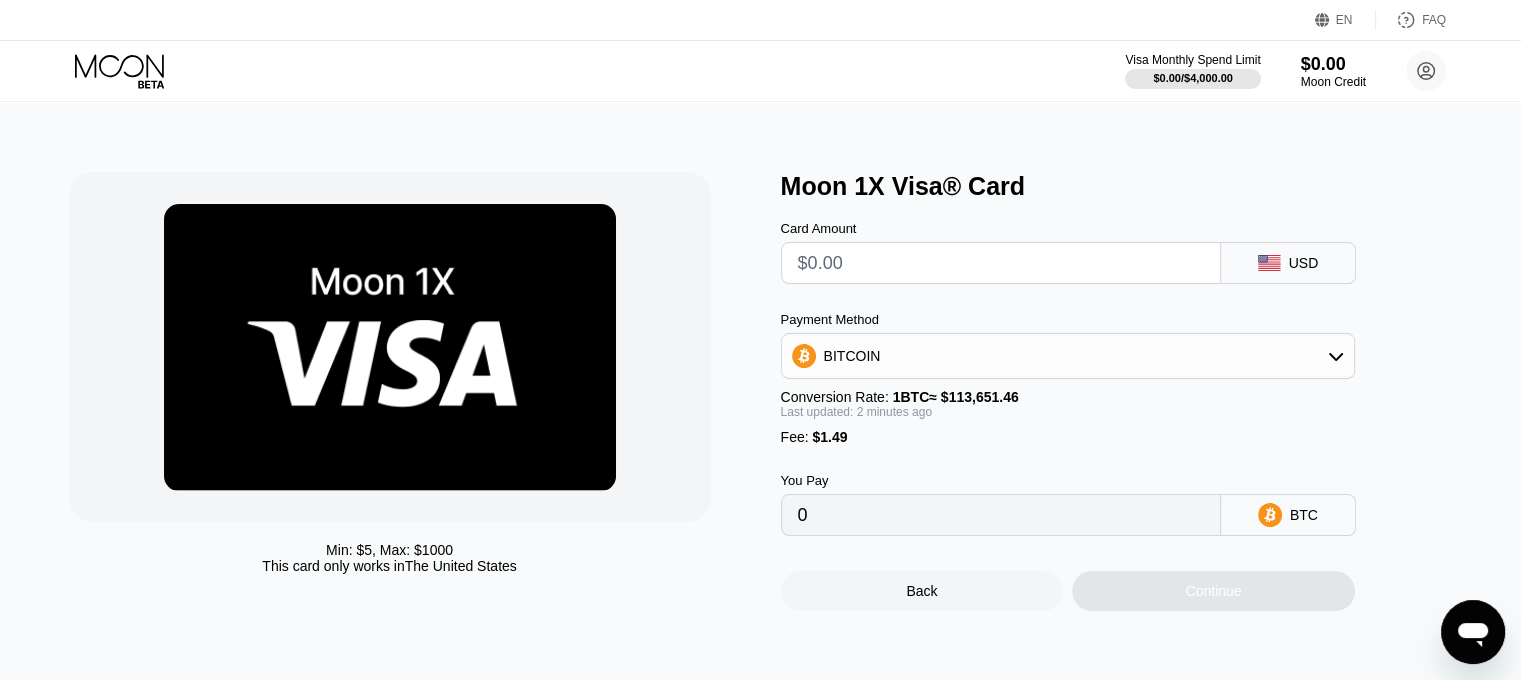 type on "$2" 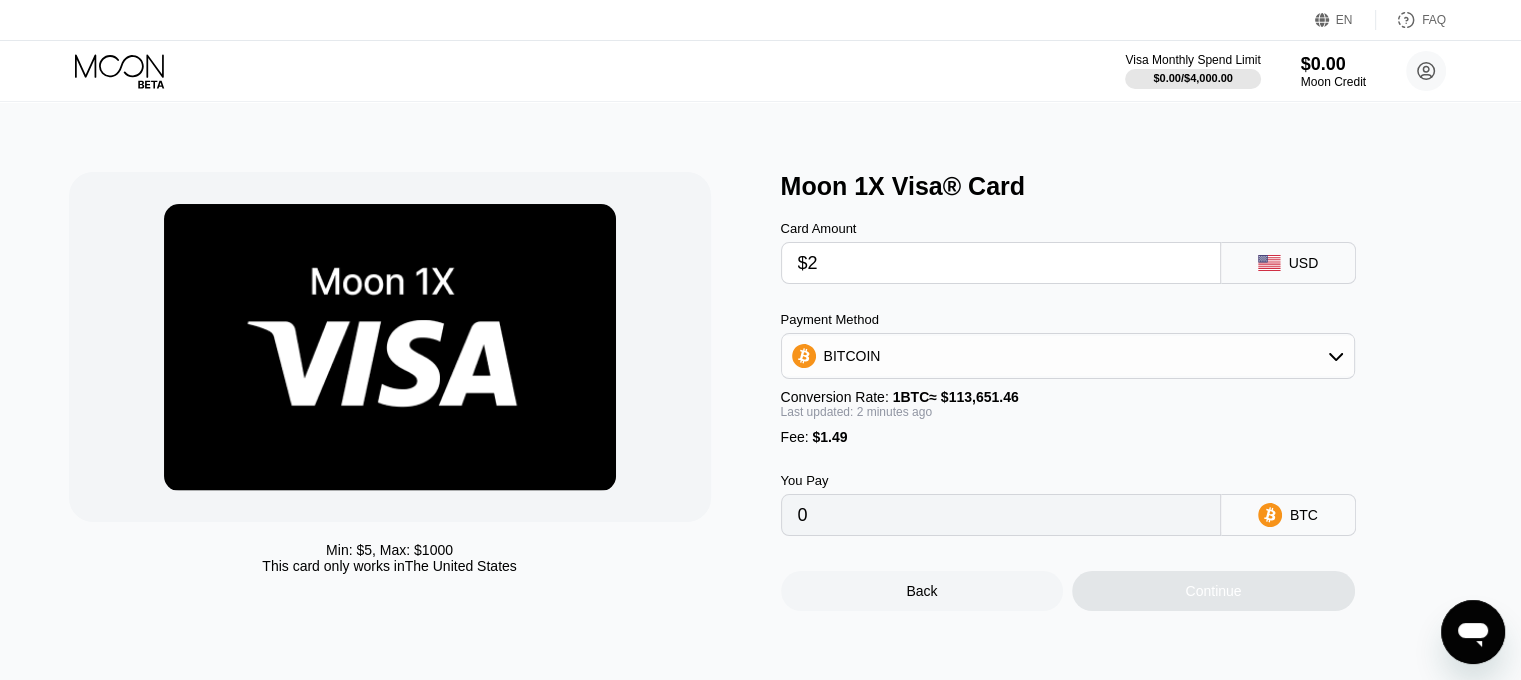 type on "0.00003071" 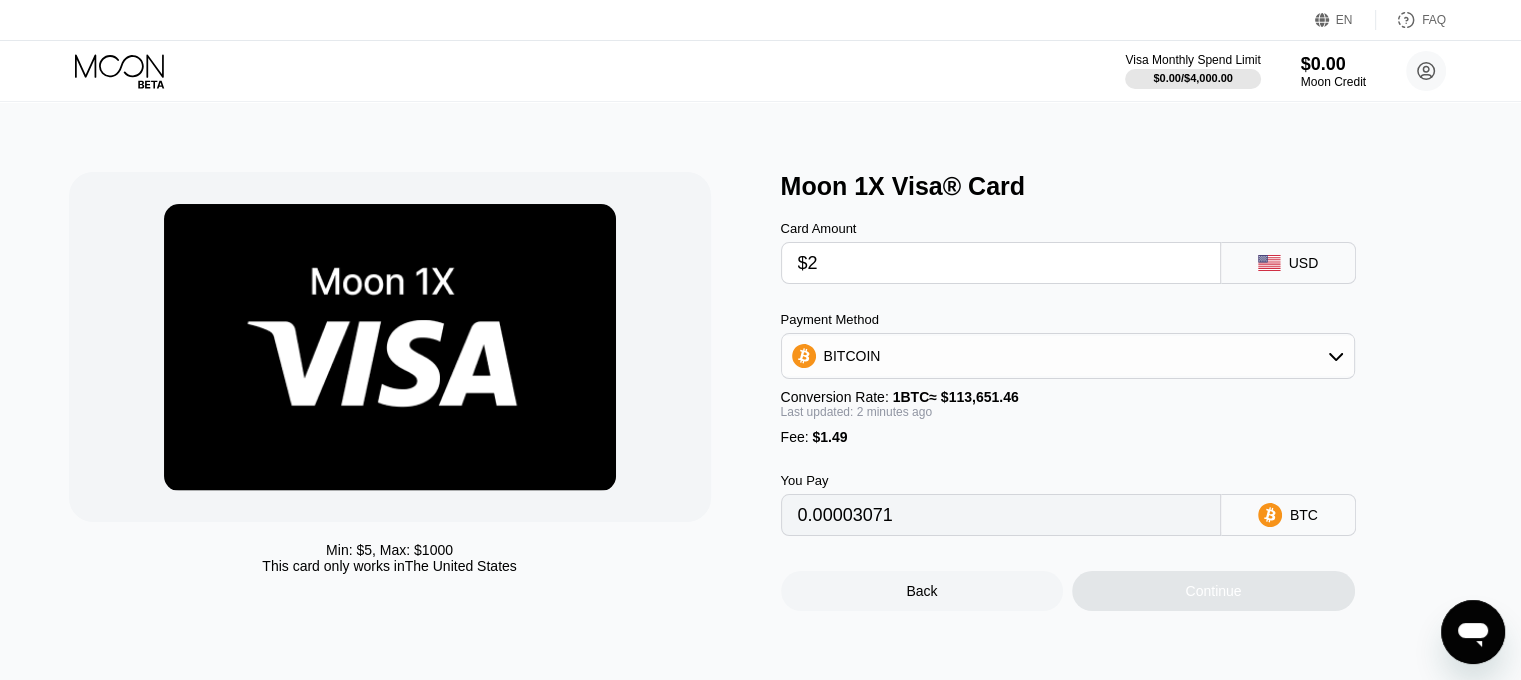 type on "$25" 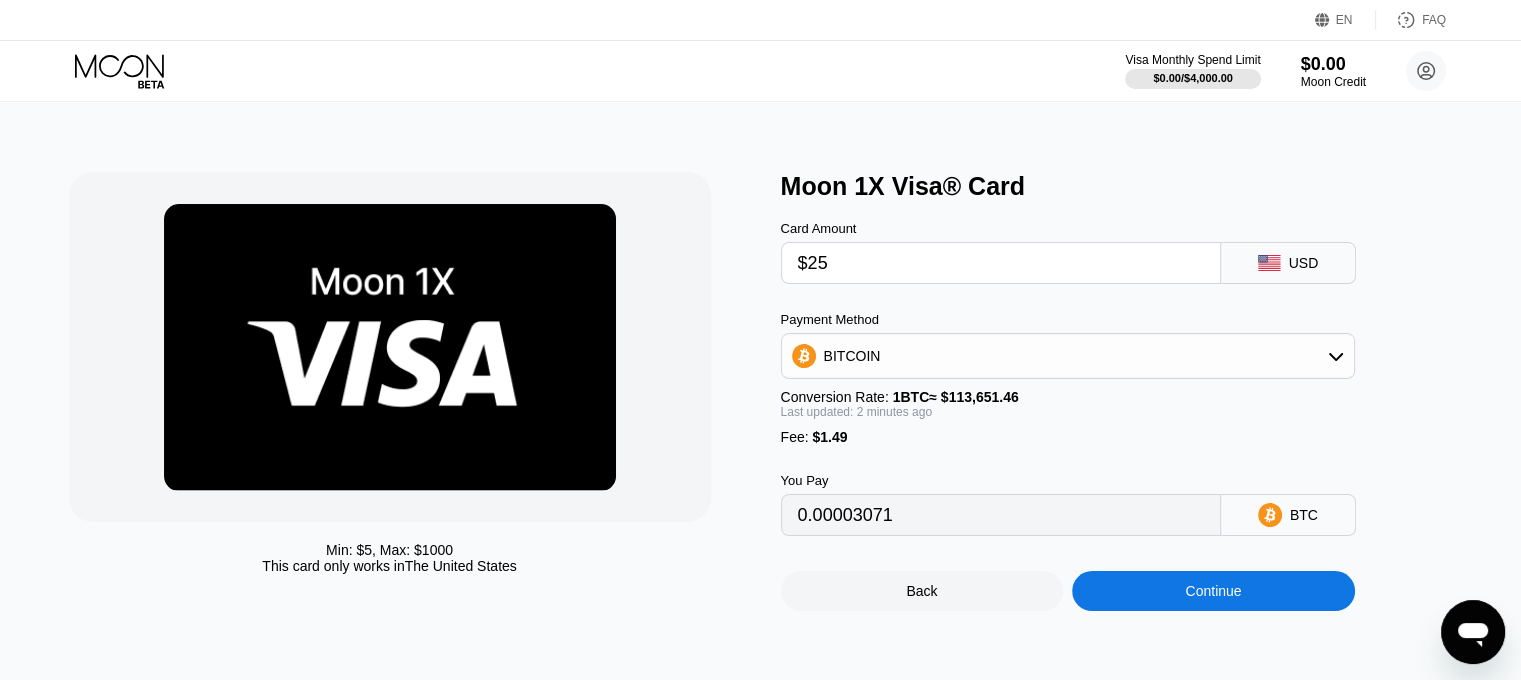 type on "0.00023309" 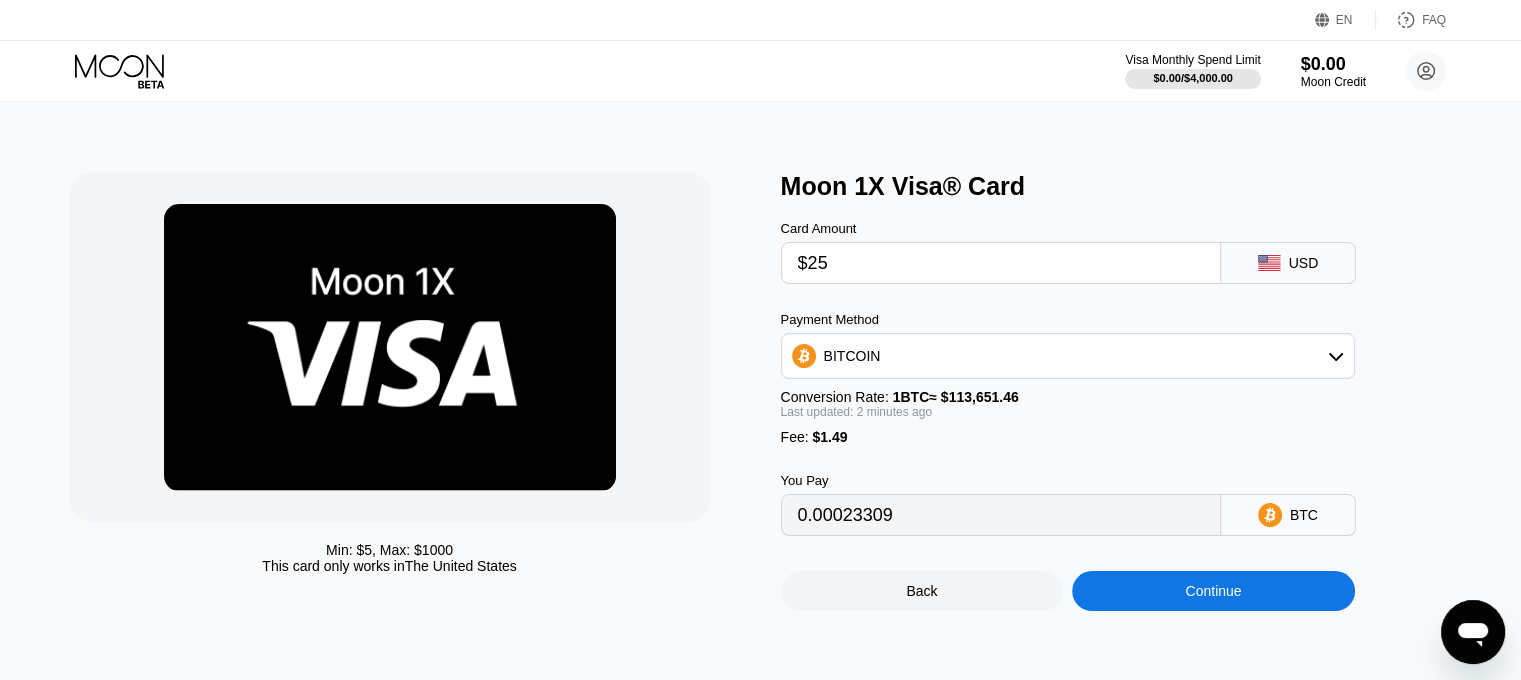 type on "$25" 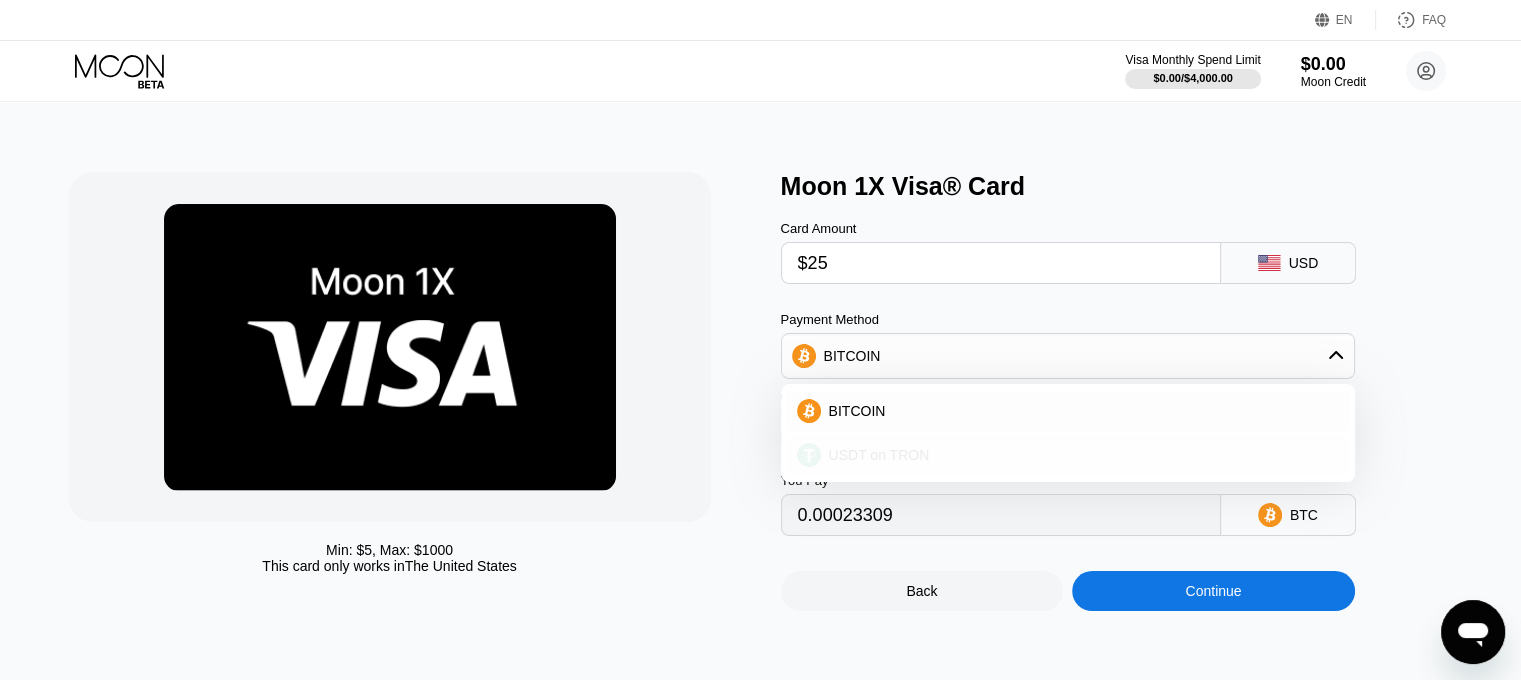 click on "USDT on TRON" at bounding box center (1080, 455) 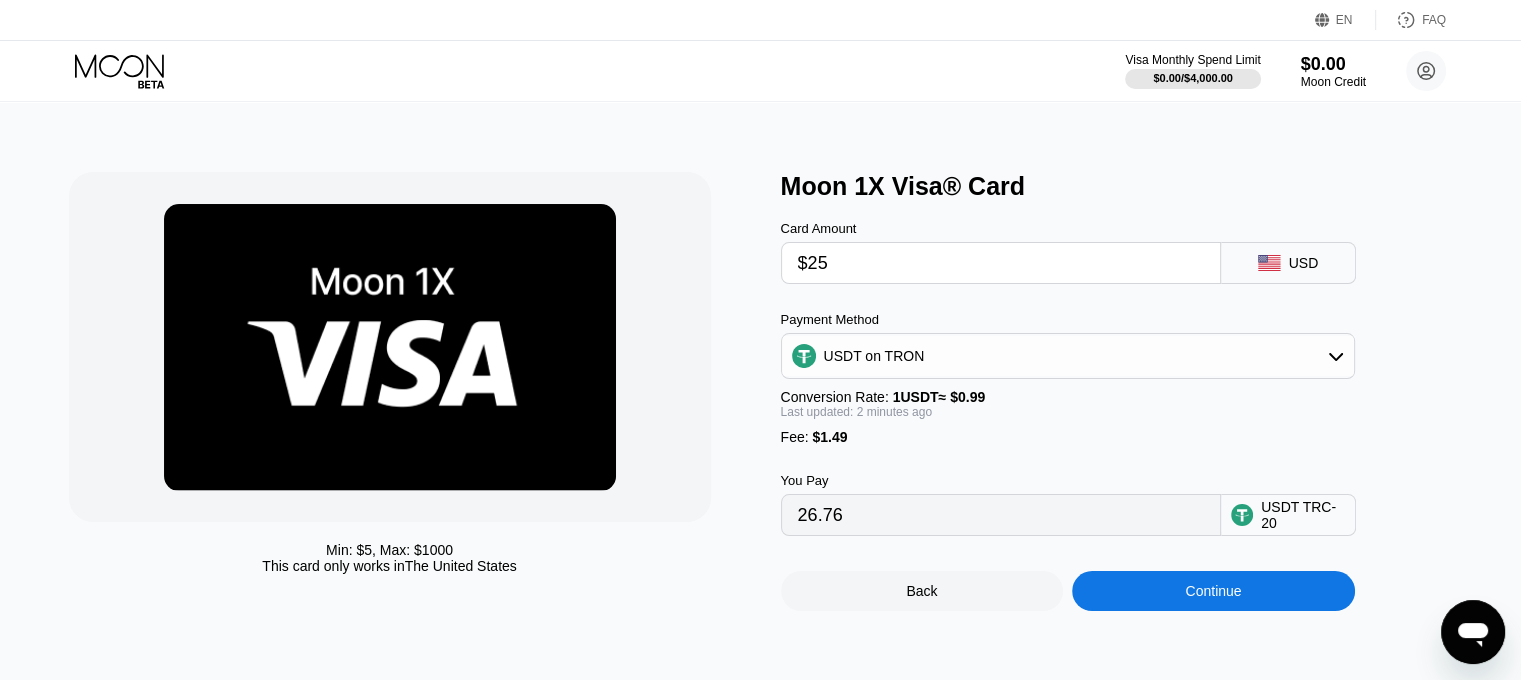 click on "Continue" at bounding box center (1213, 591) 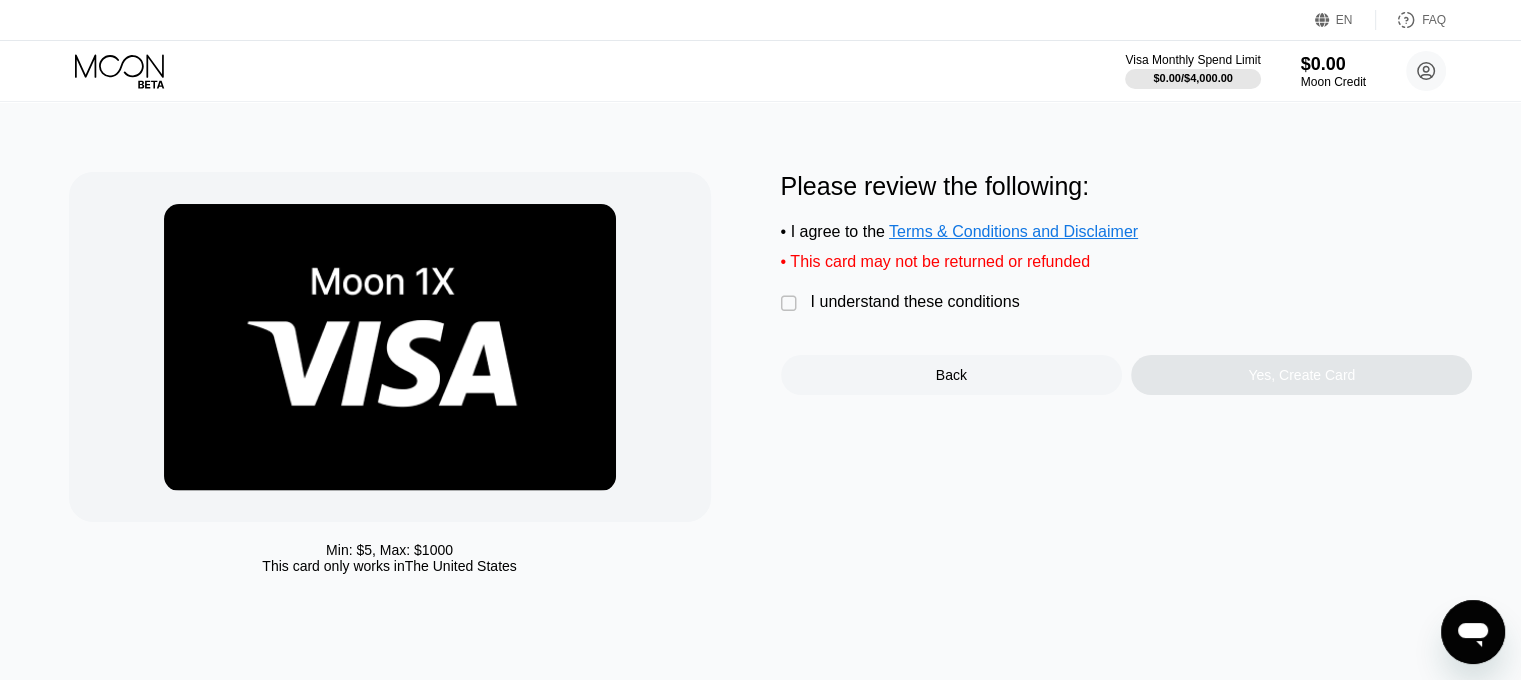 click on "" at bounding box center (791, 304) 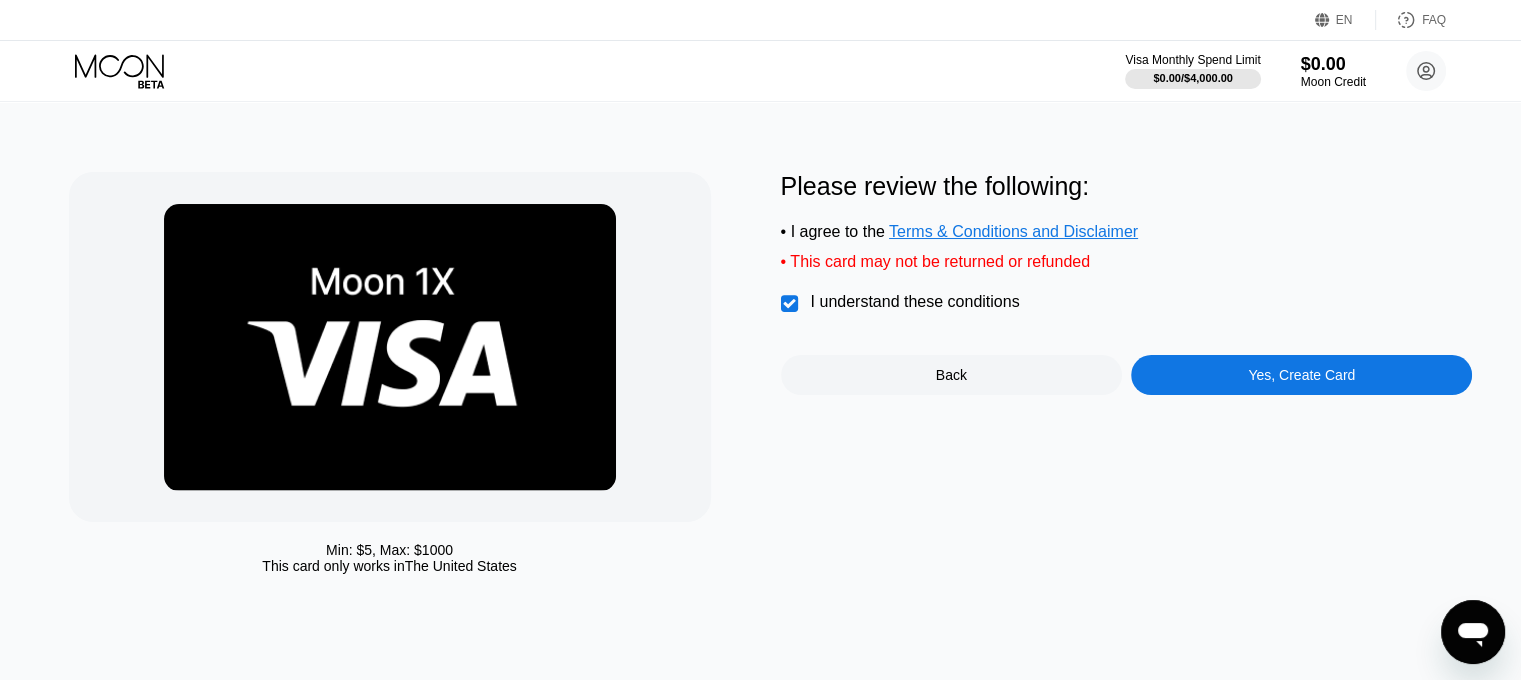 click on "Yes, Create Card" at bounding box center [1301, 375] 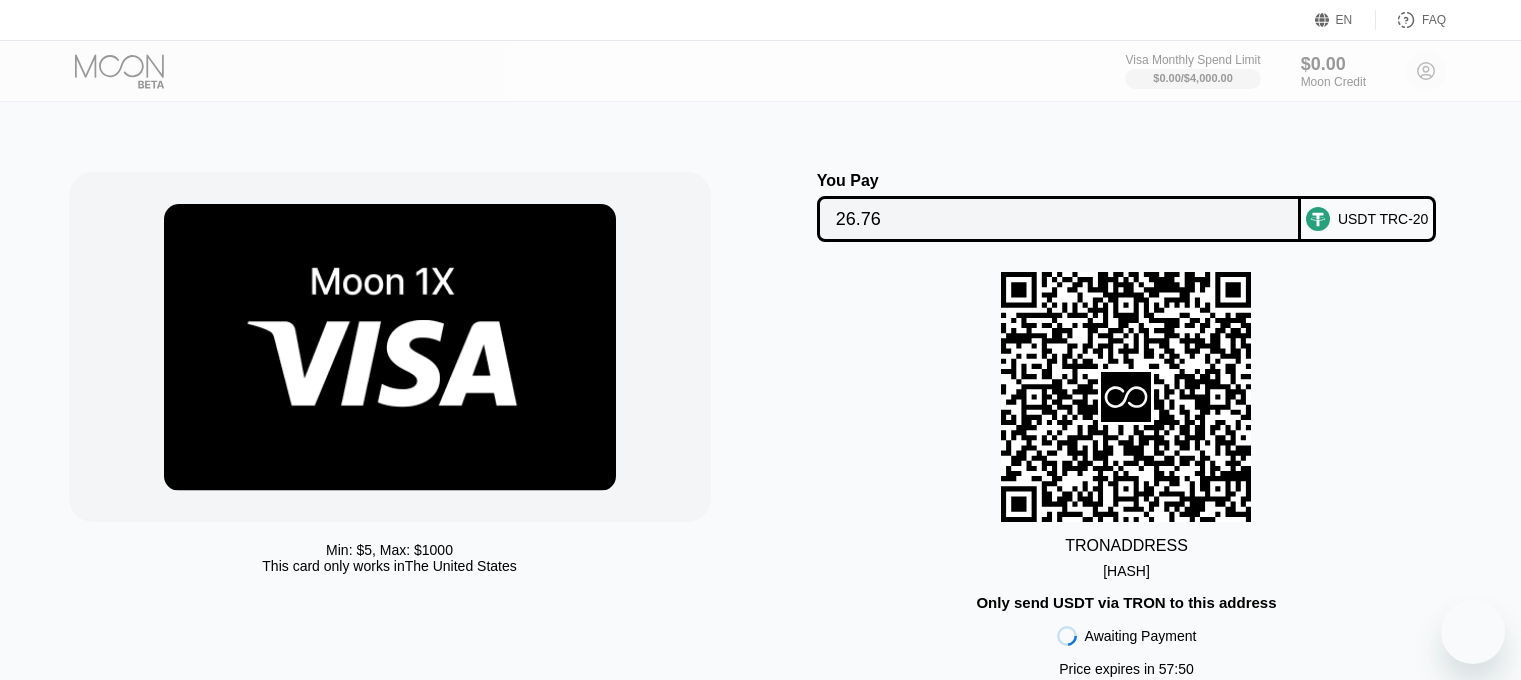 scroll, scrollTop: 0, scrollLeft: 0, axis: both 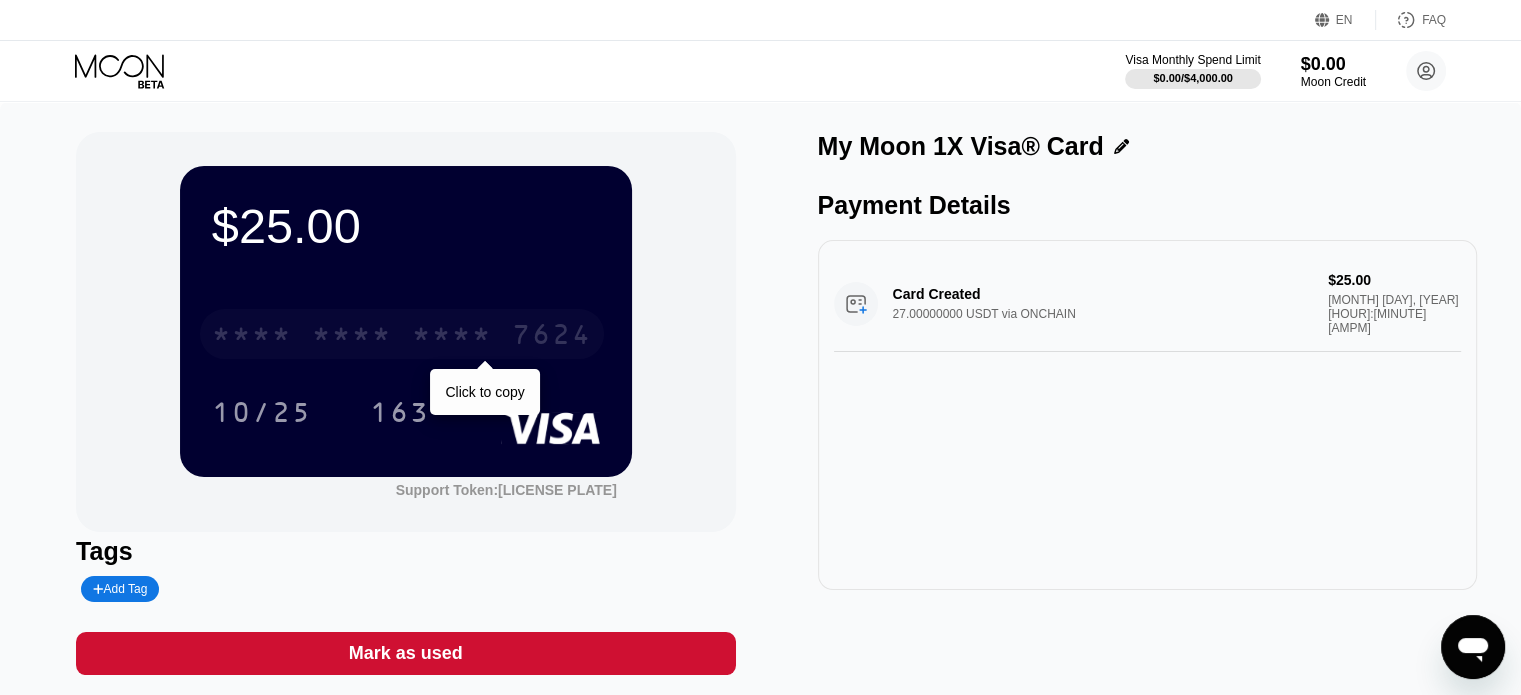 click on "* * * *" at bounding box center [452, 337] 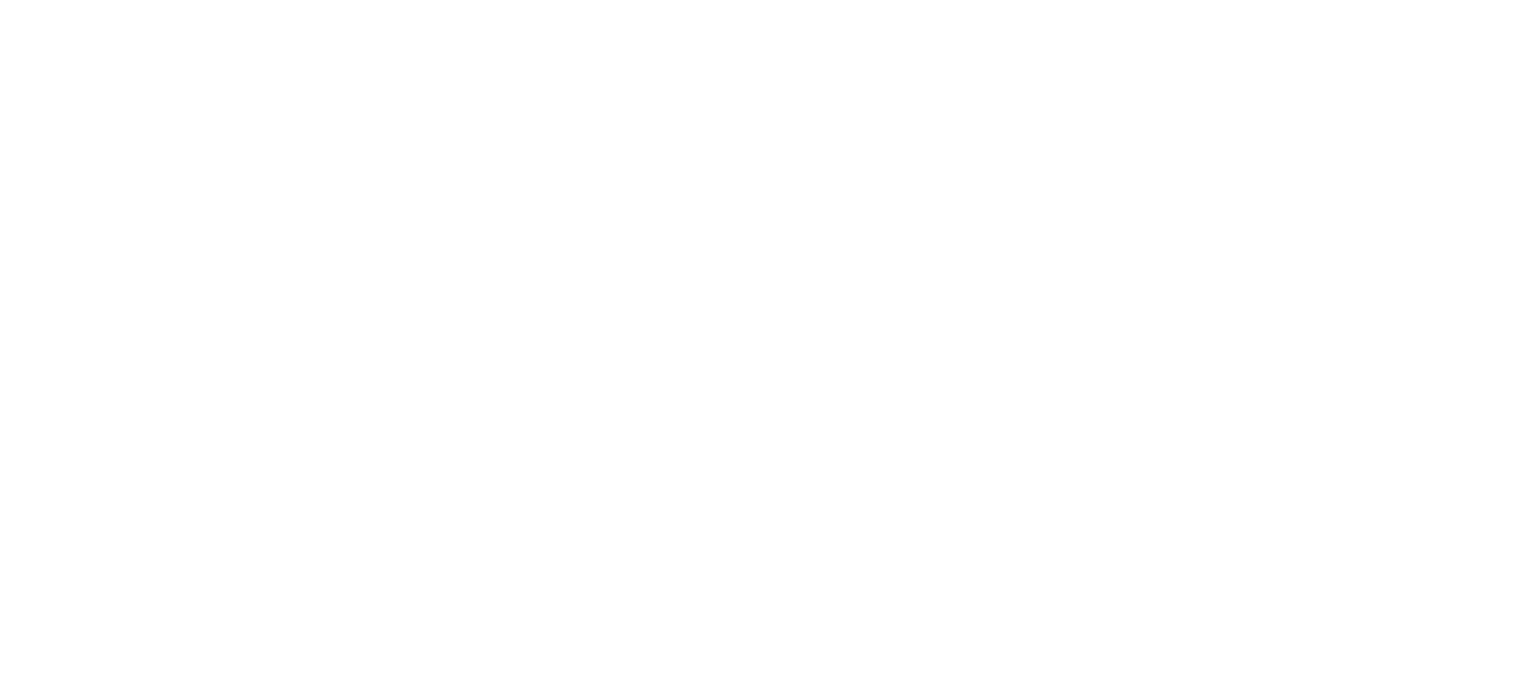 scroll, scrollTop: 0, scrollLeft: 0, axis: both 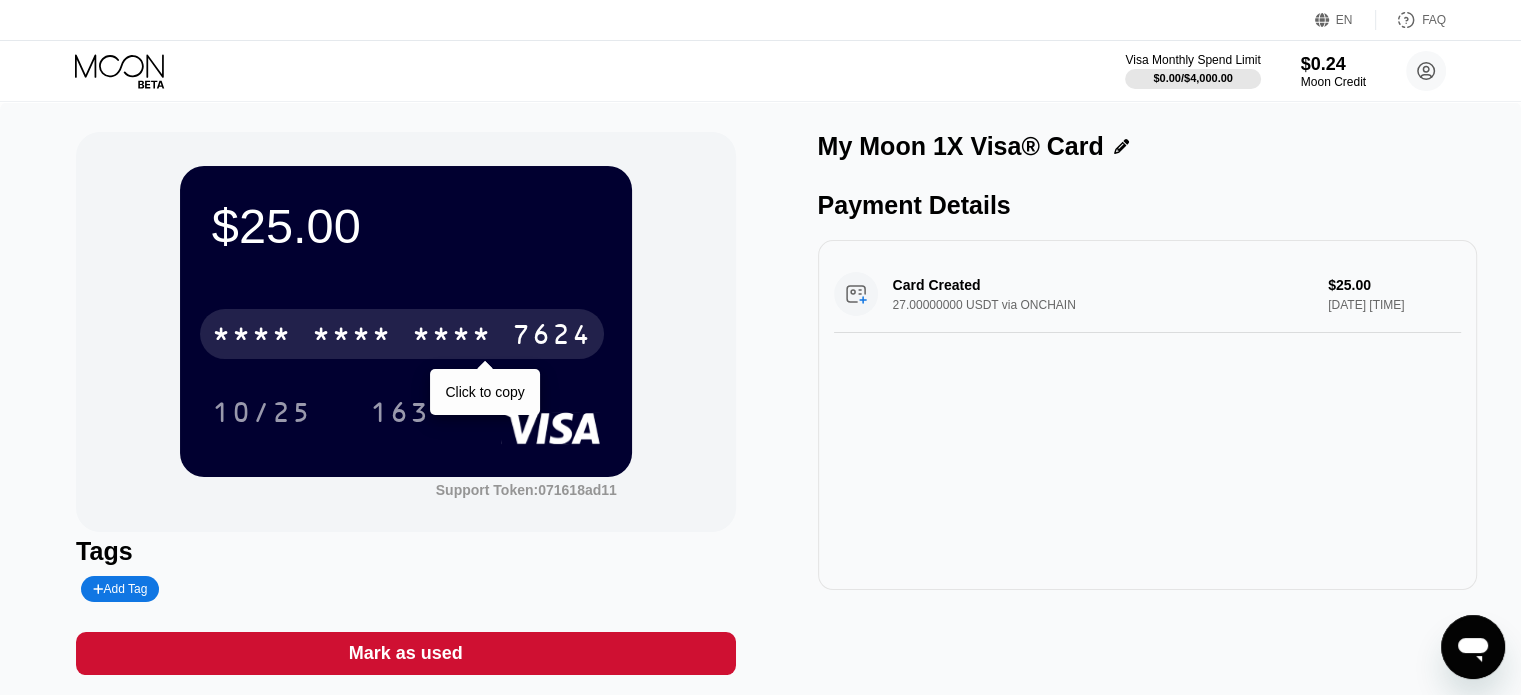click on "* * * *" at bounding box center [452, 337] 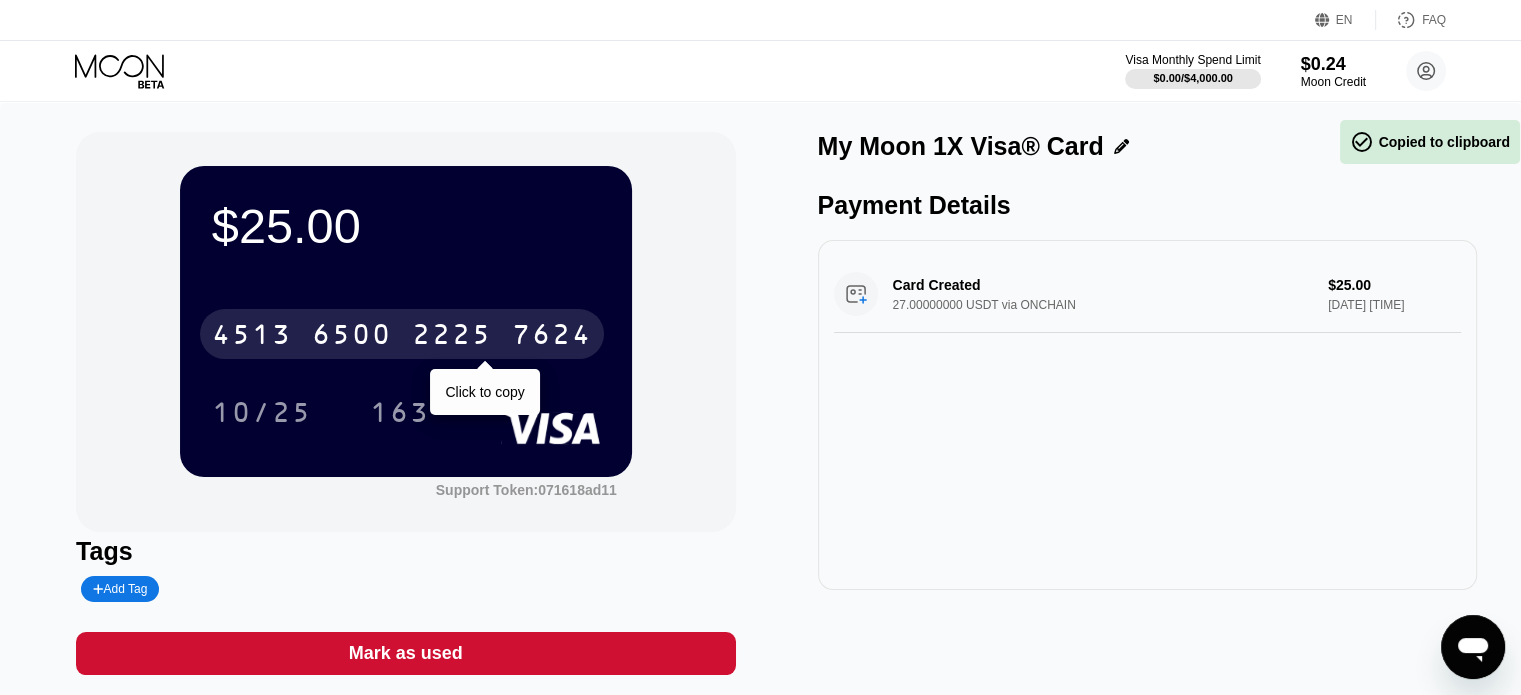 click on "2225" at bounding box center (452, 337) 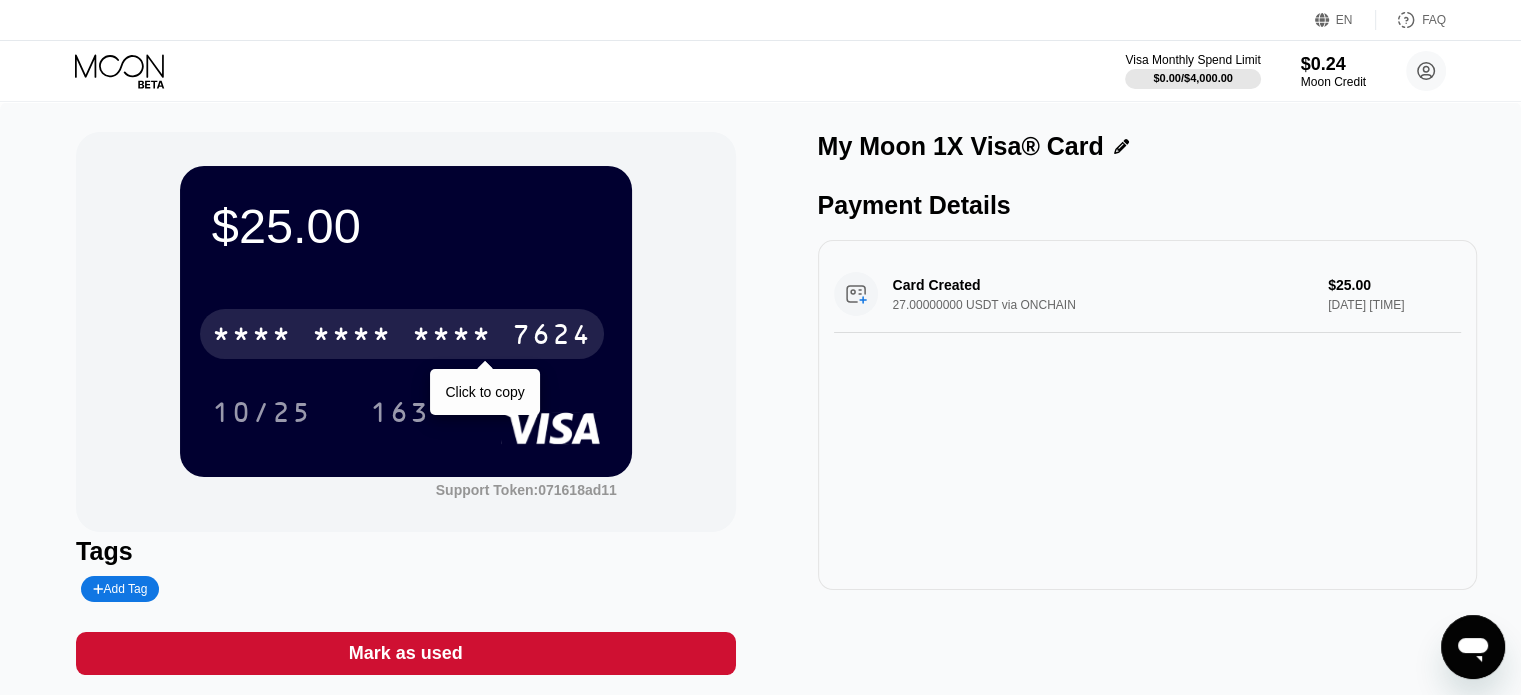 click on "* * * *" at bounding box center (452, 337) 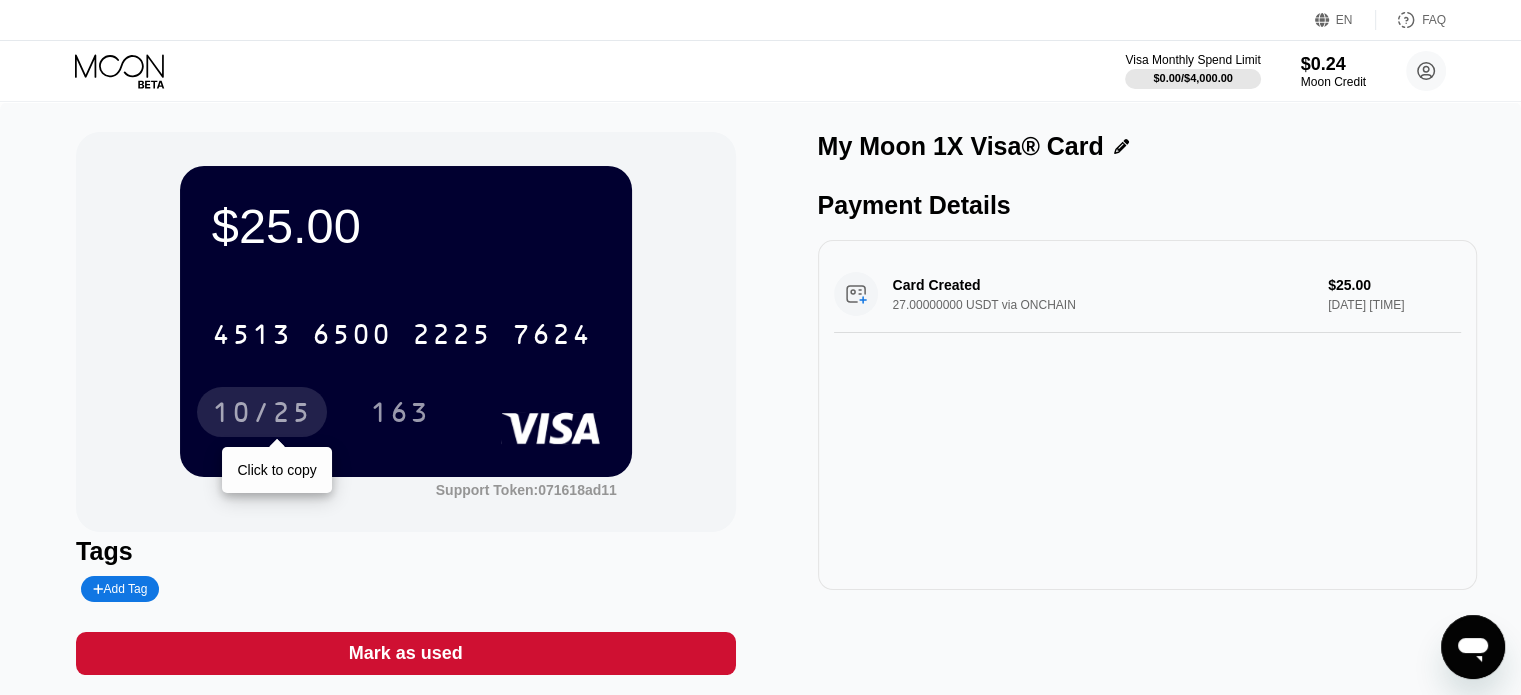 click on "10/25" at bounding box center (262, 415) 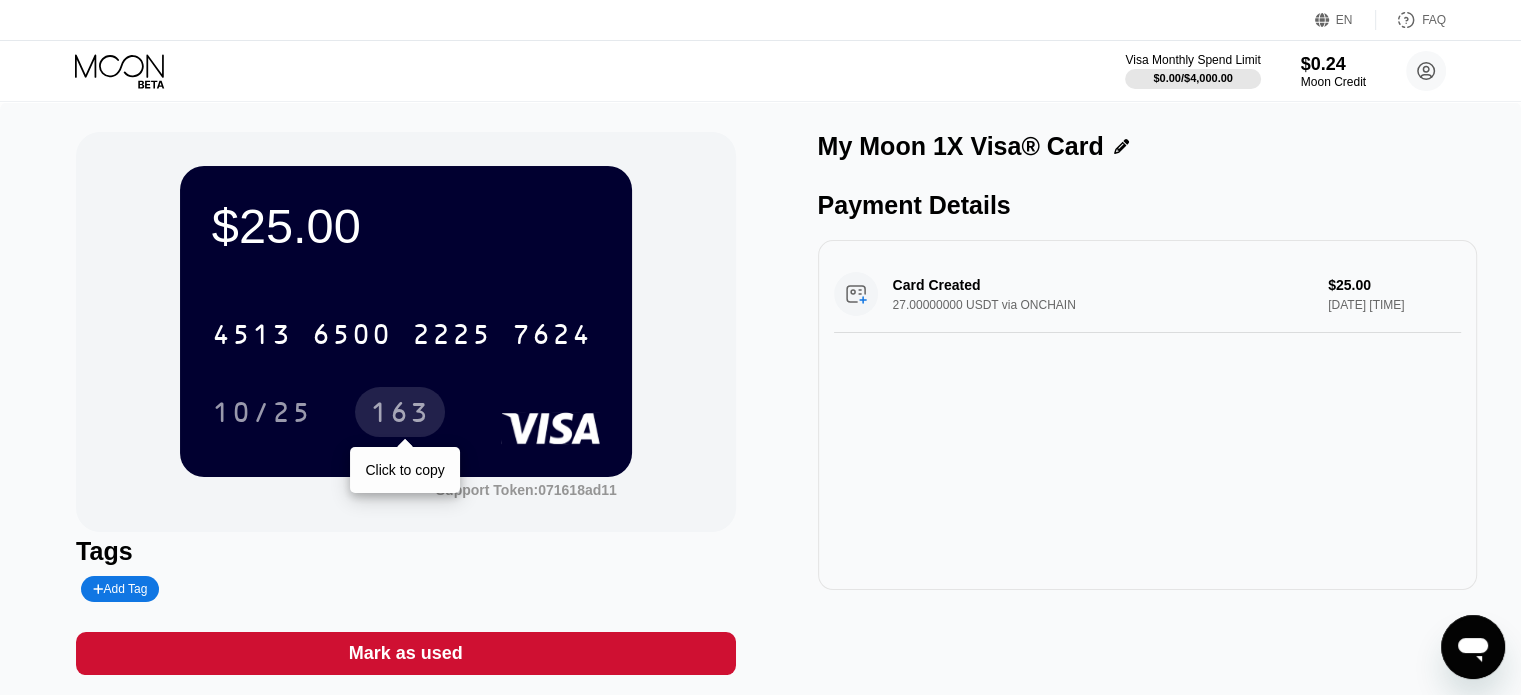 click on "163" at bounding box center [400, 415] 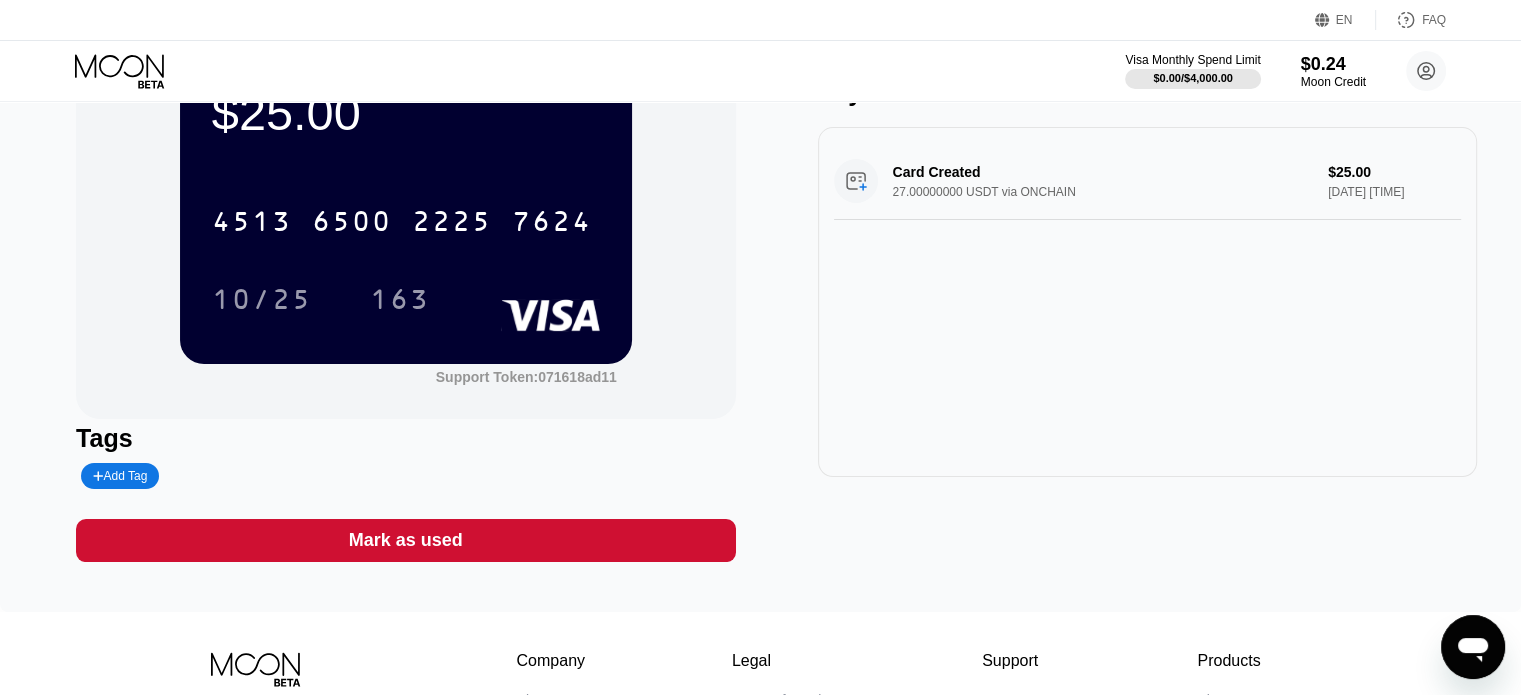 scroll, scrollTop: 0, scrollLeft: 0, axis: both 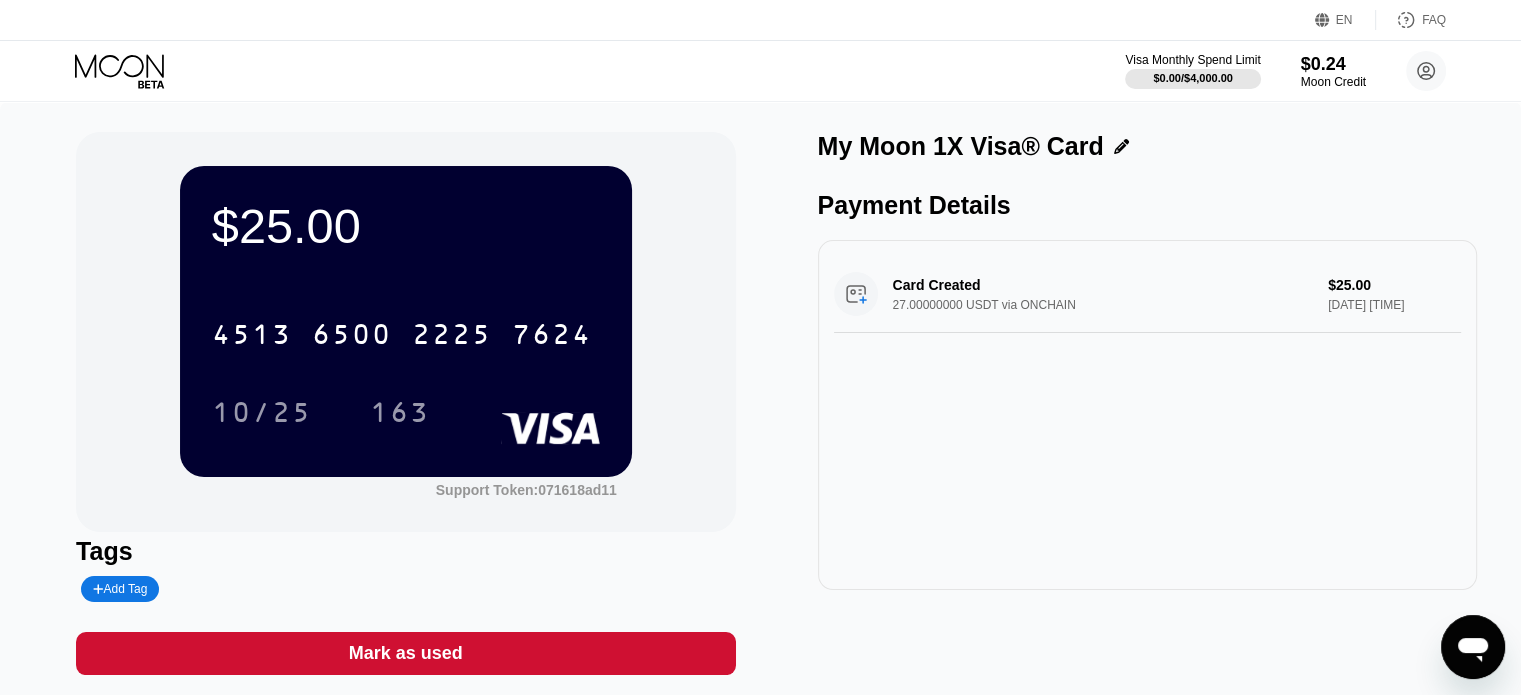 click on "Add Tag" at bounding box center (120, 589) 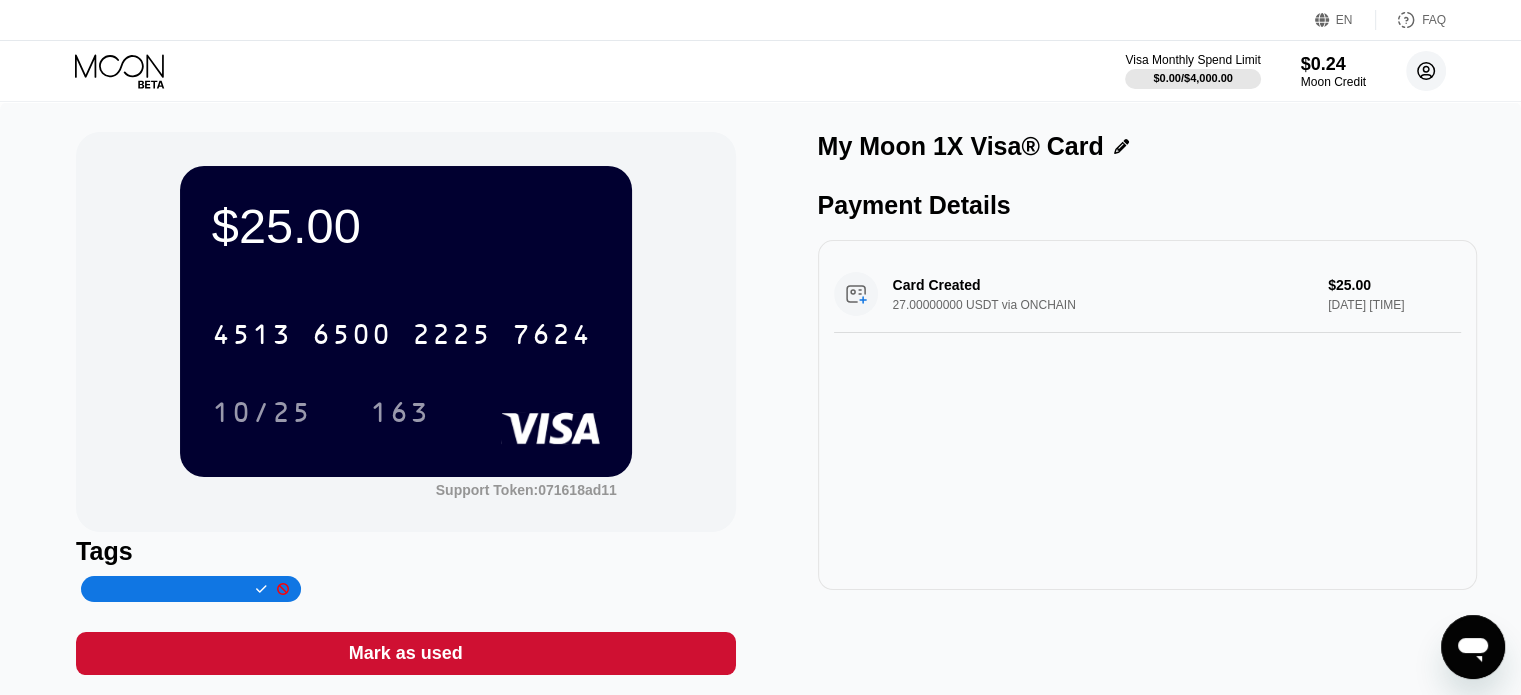 click 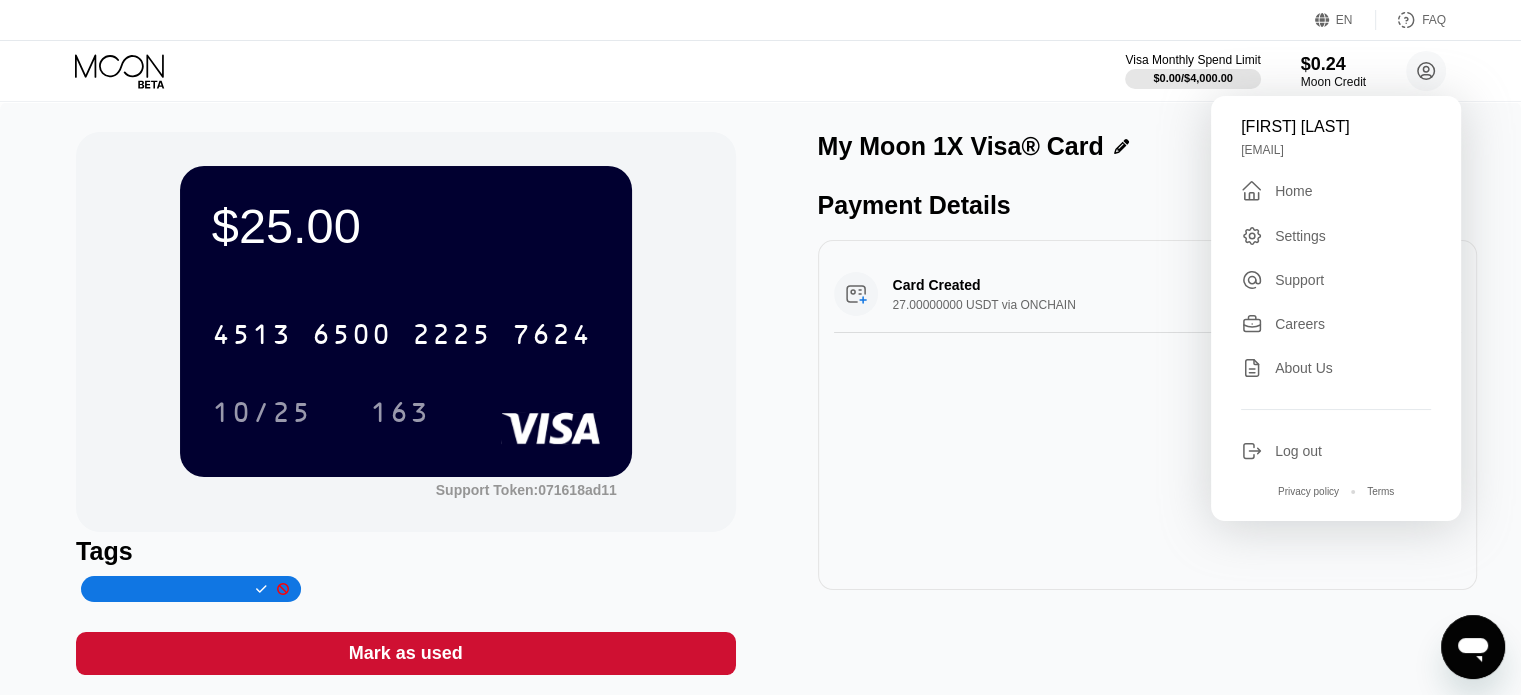 click on "Home" at bounding box center [1293, 191] 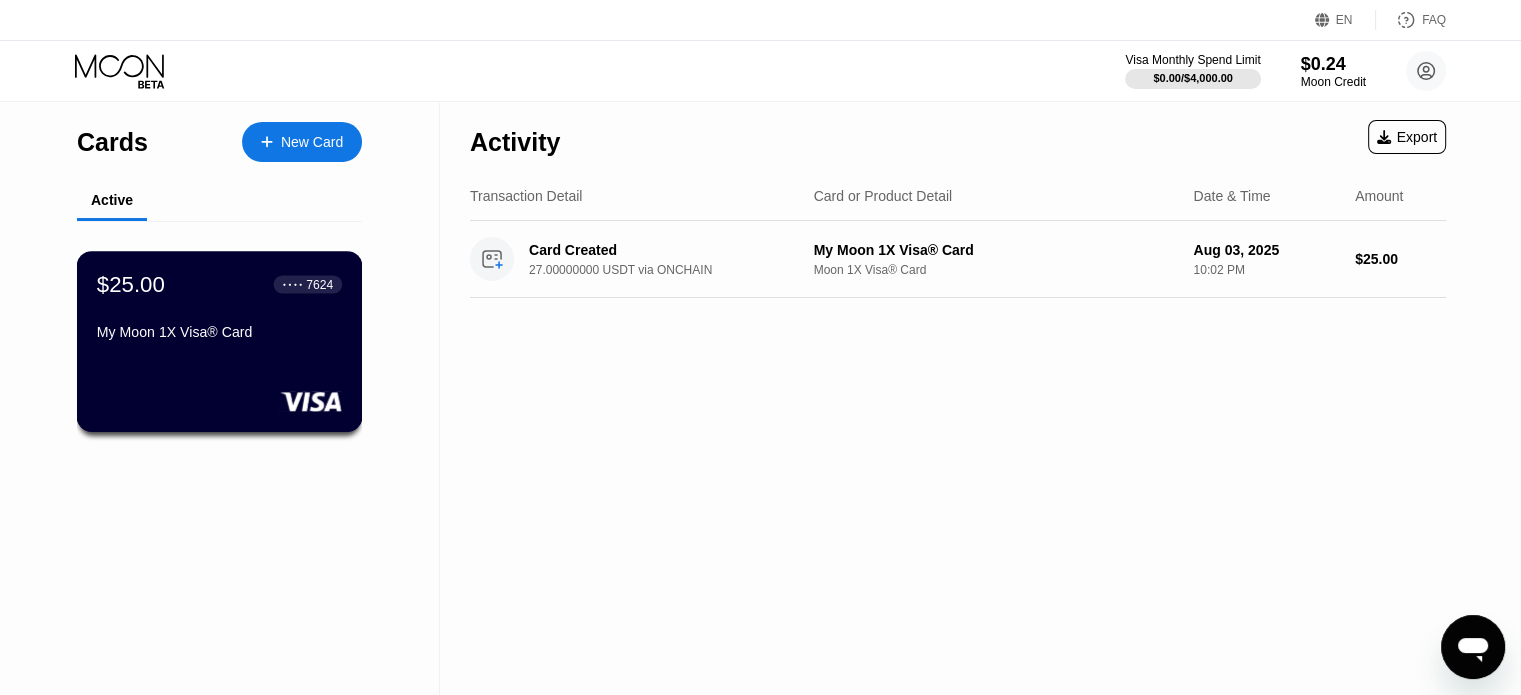 click on "My Moon 1X Visa® Card" at bounding box center [219, 332] 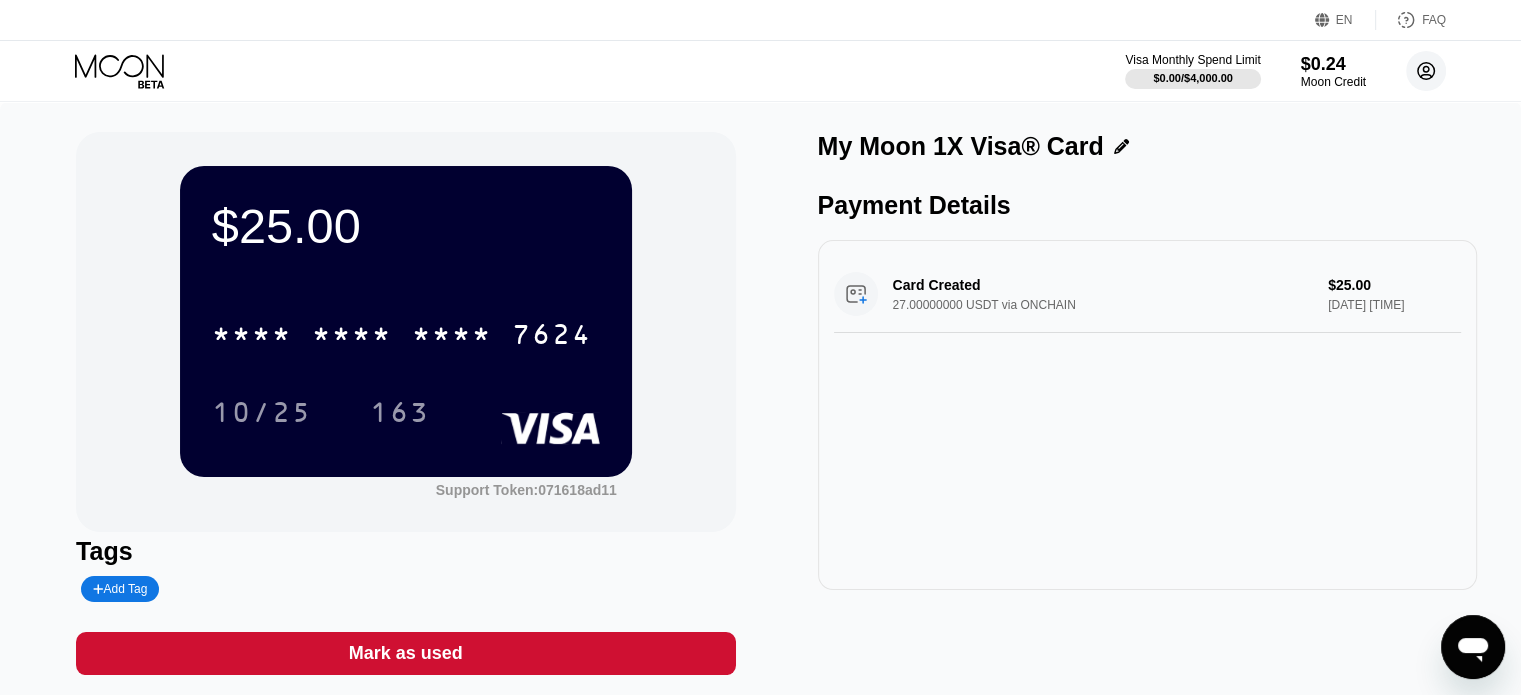 click 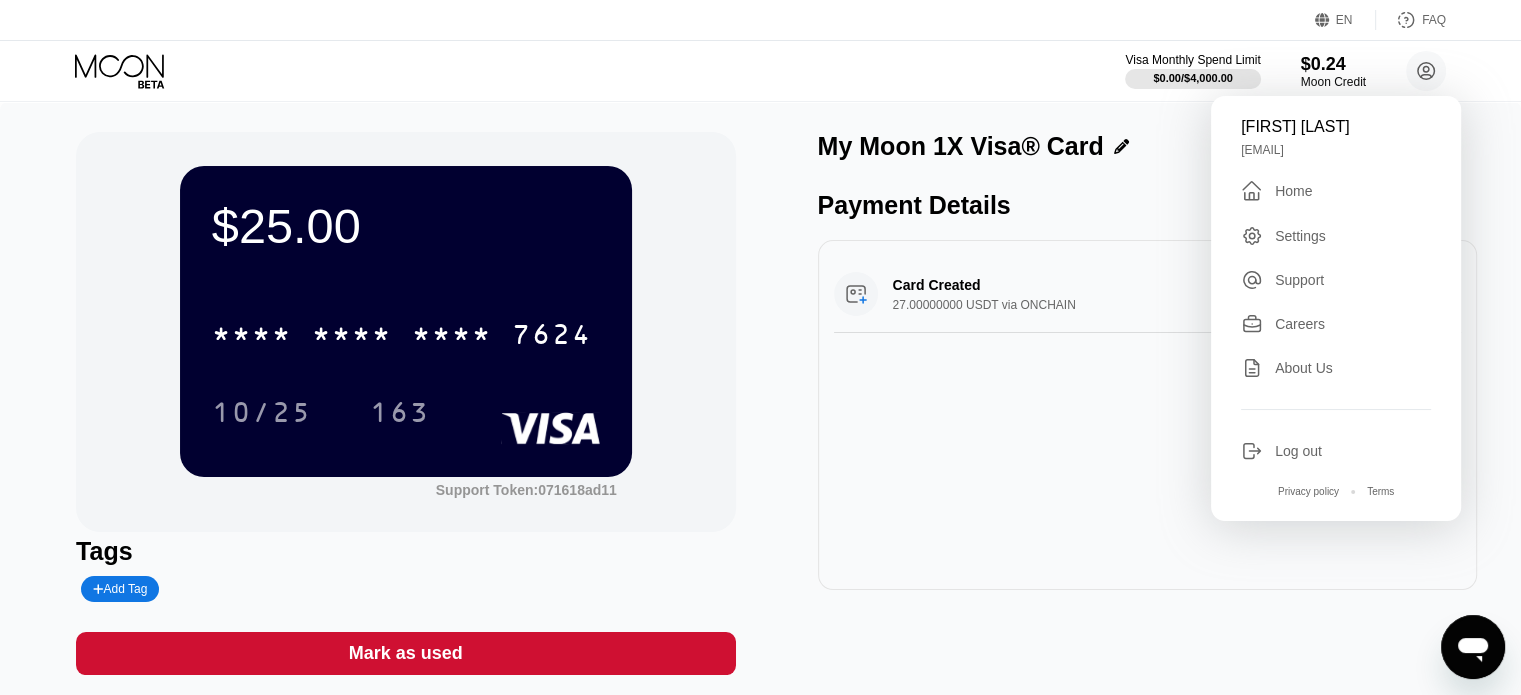 click on "Home" at bounding box center [1293, 191] 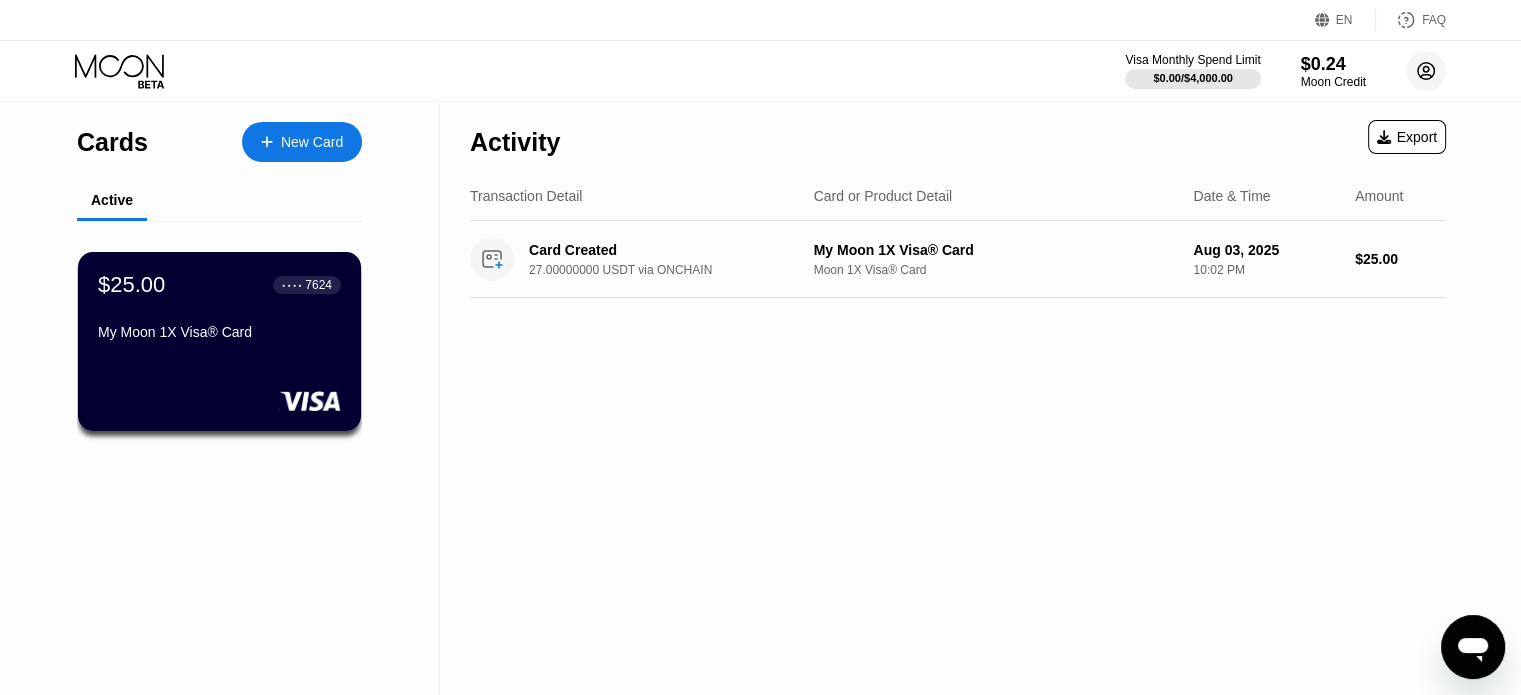 click 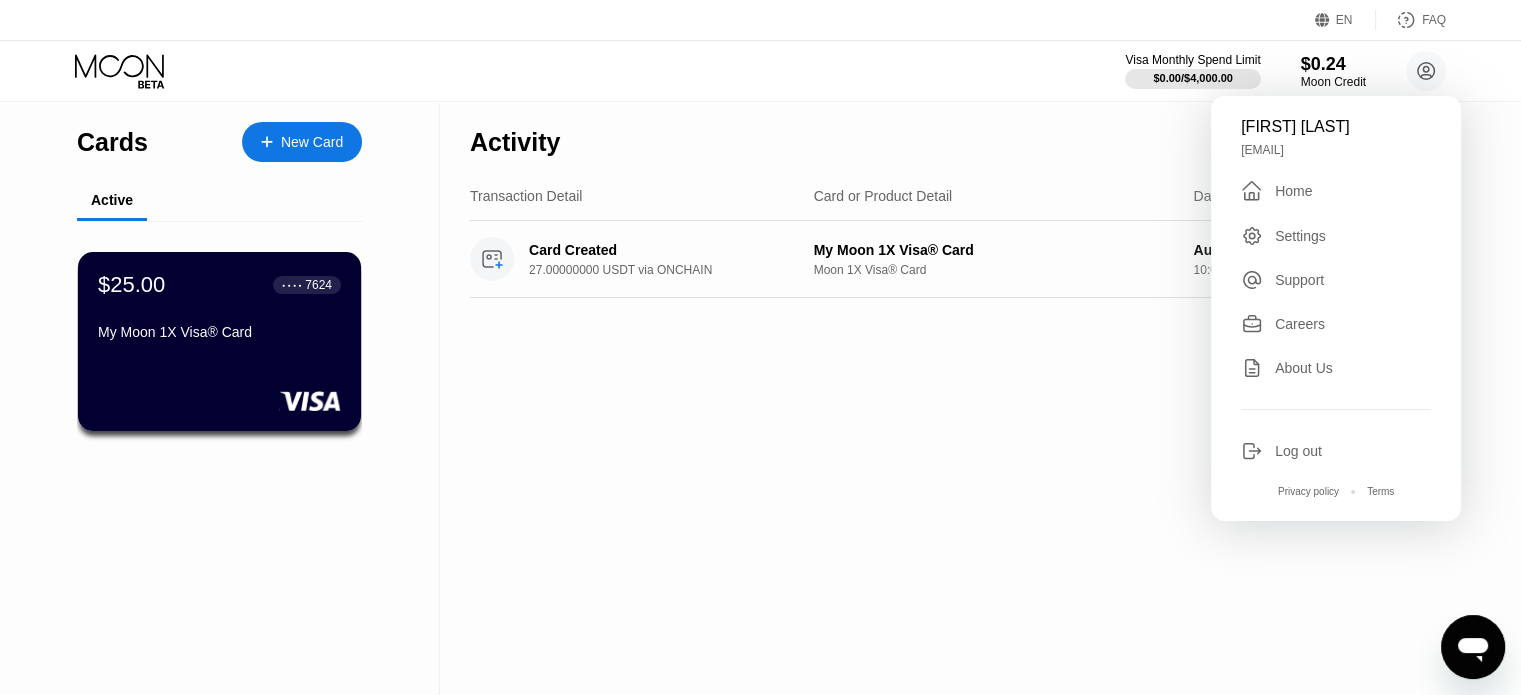 click on "[EMAIL]" at bounding box center [1336, 150] 